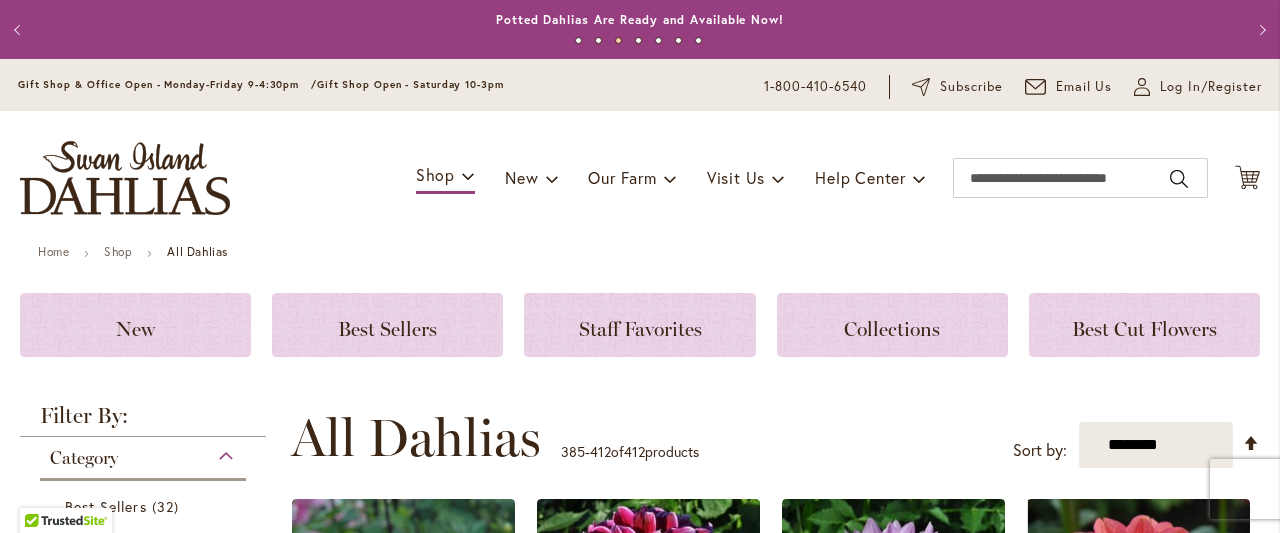 scroll, scrollTop: 0, scrollLeft: 0, axis: both 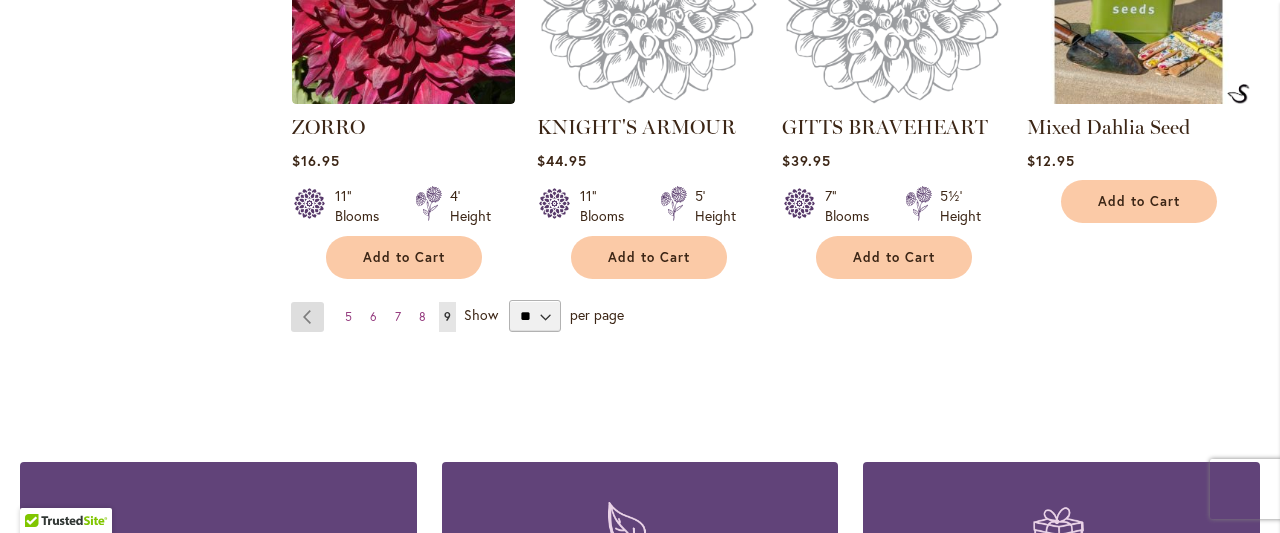 click on "Page
Previous" at bounding box center (307, 317) 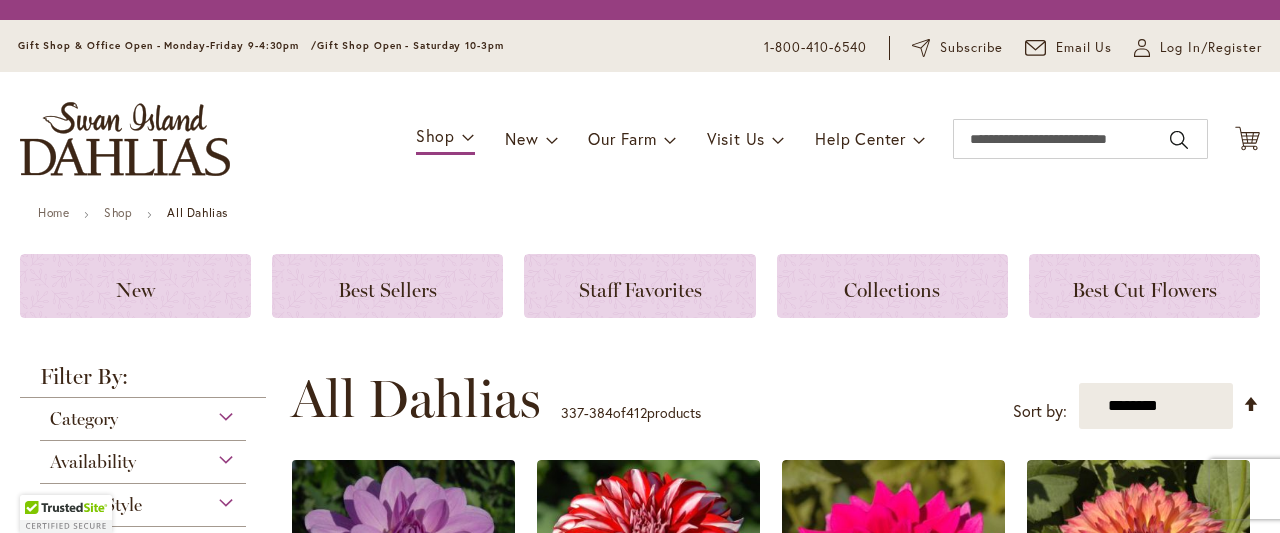 scroll, scrollTop: 0, scrollLeft: 0, axis: both 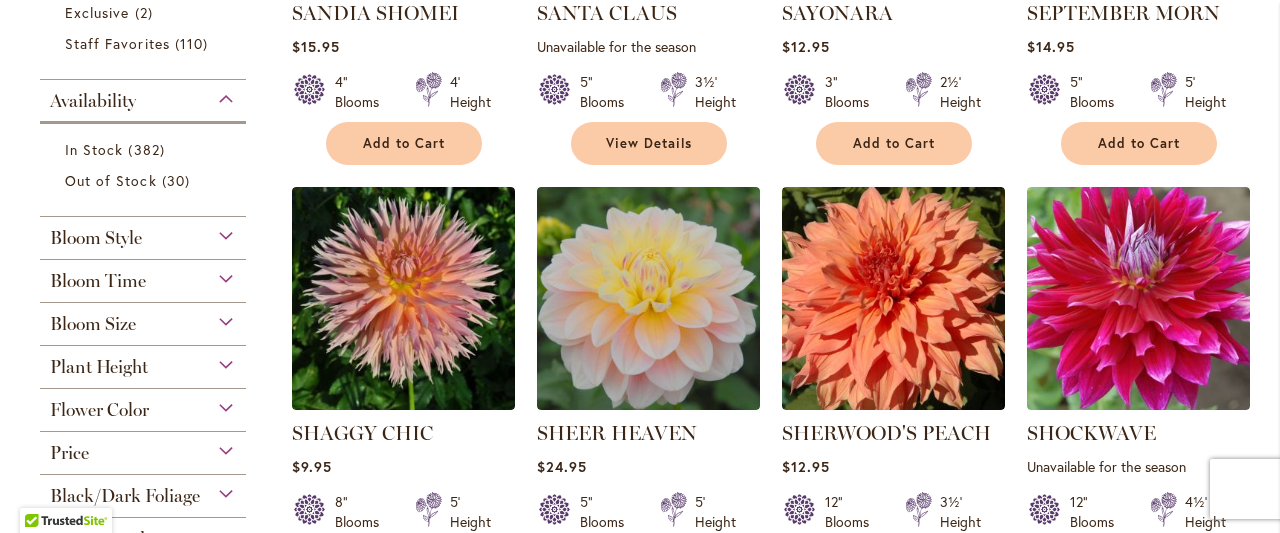 click on "Bloom Style" at bounding box center (143, 233) 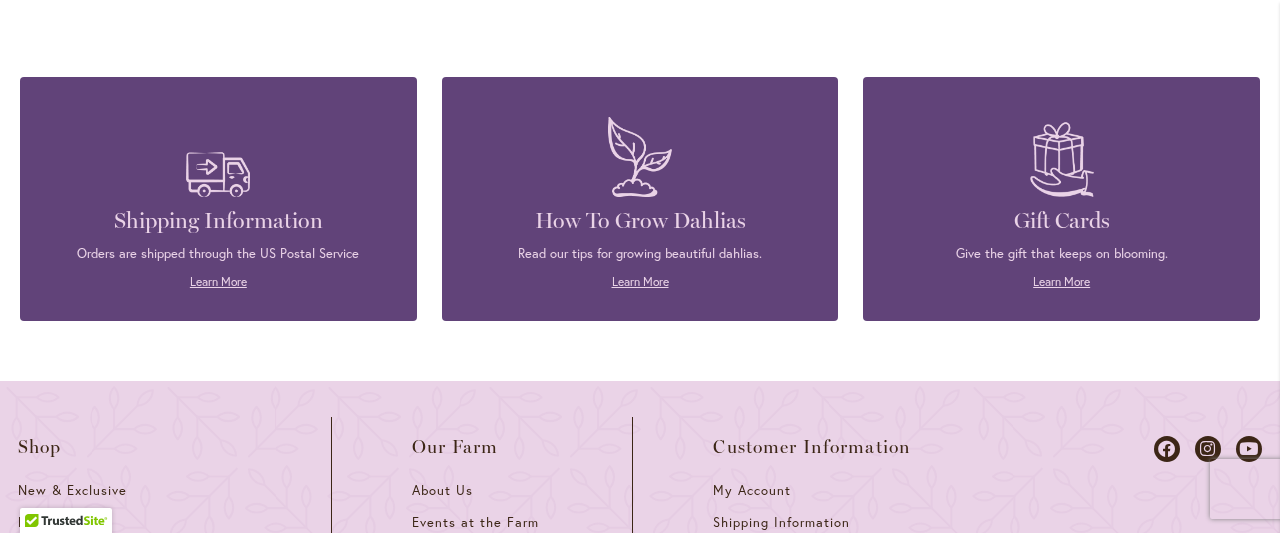 scroll, scrollTop: 5339, scrollLeft: 0, axis: vertical 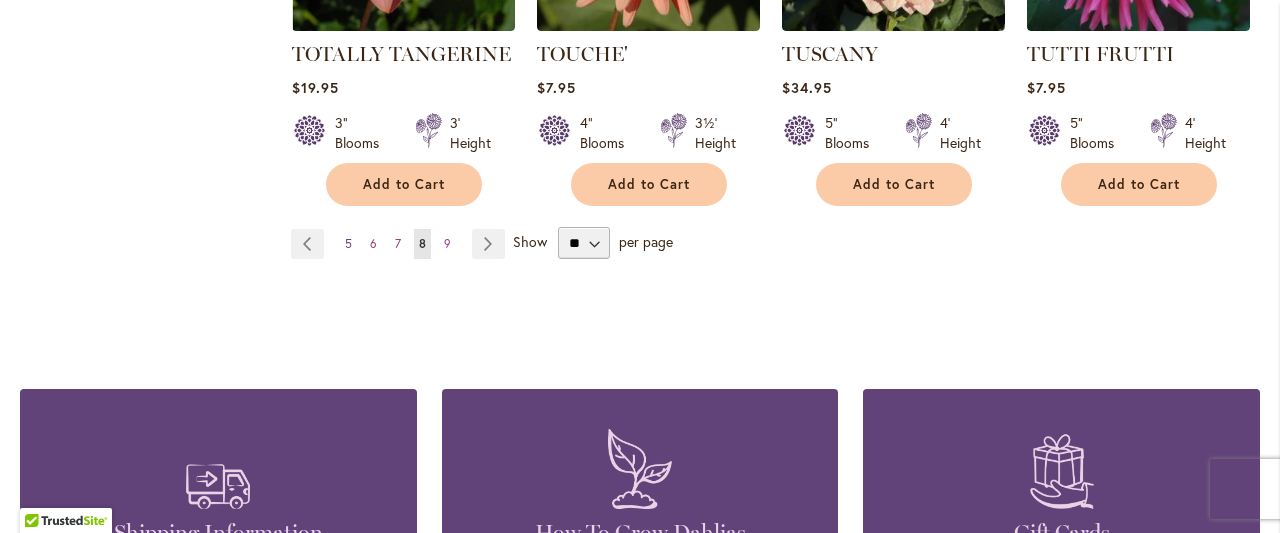 click on "5" at bounding box center [348, 243] 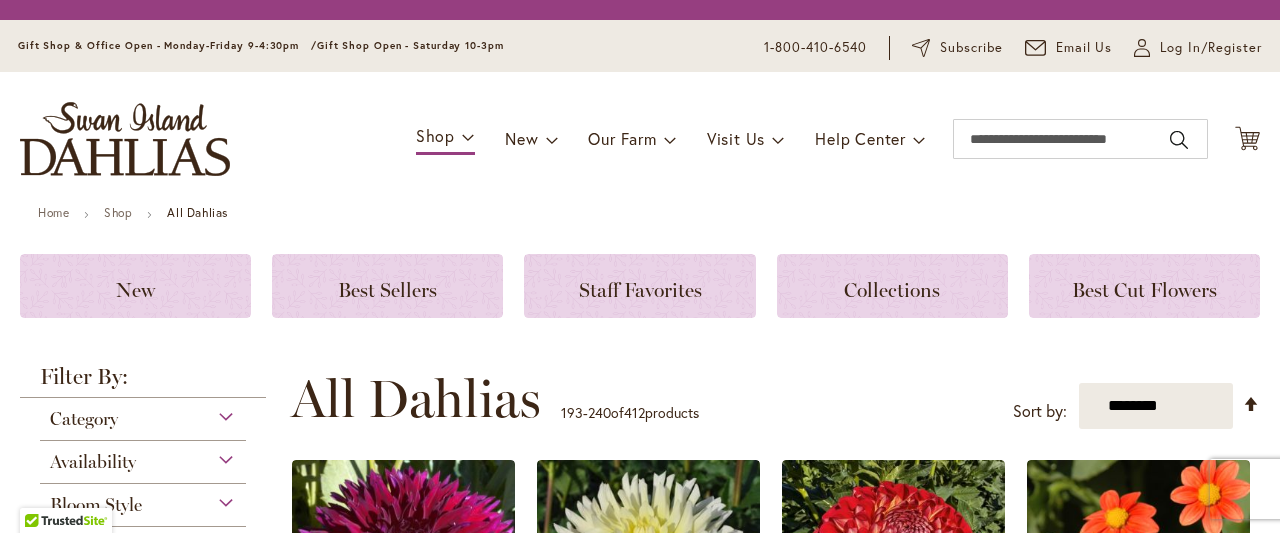 scroll, scrollTop: 0, scrollLeft: 0, axis: both 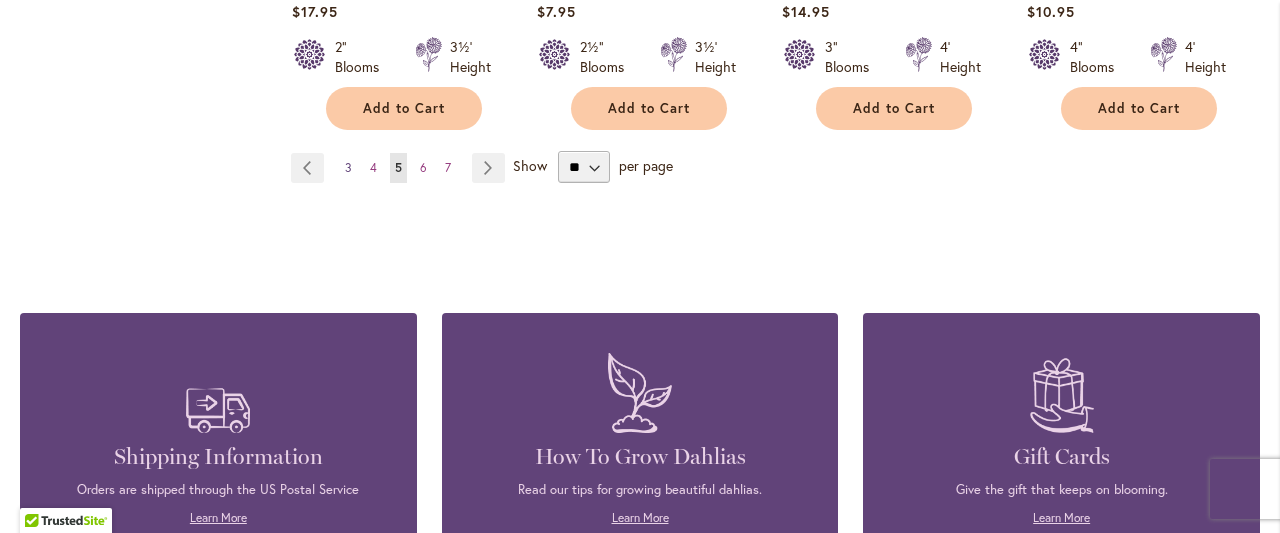 click on "3" at bounding box center (348, 167) 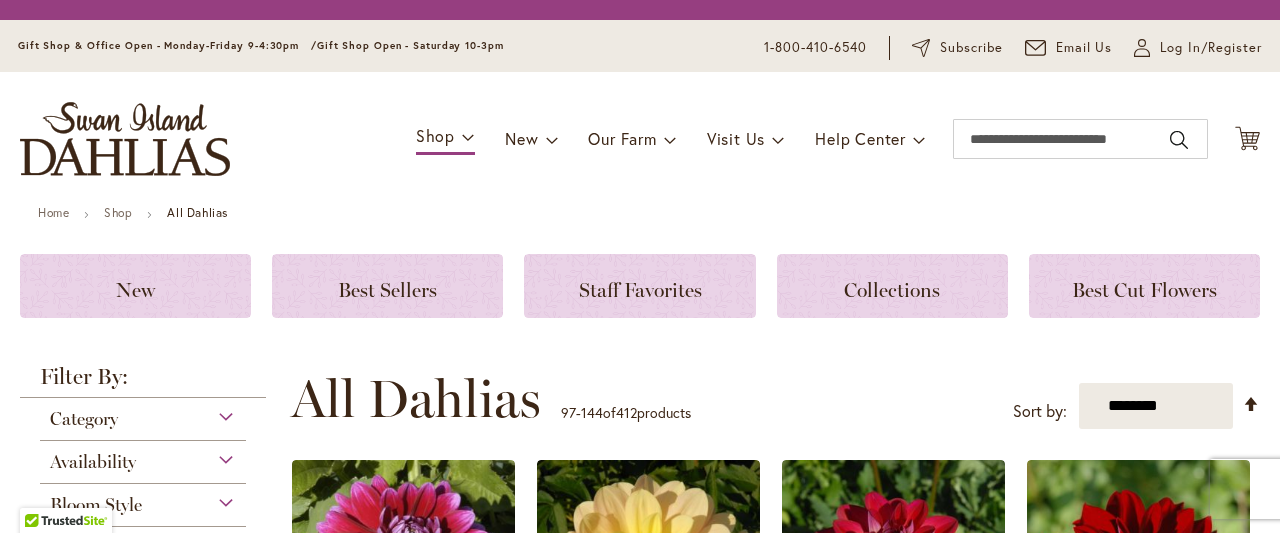 scroll, scrollTop: 0, scrollLeft: 0, axis: both 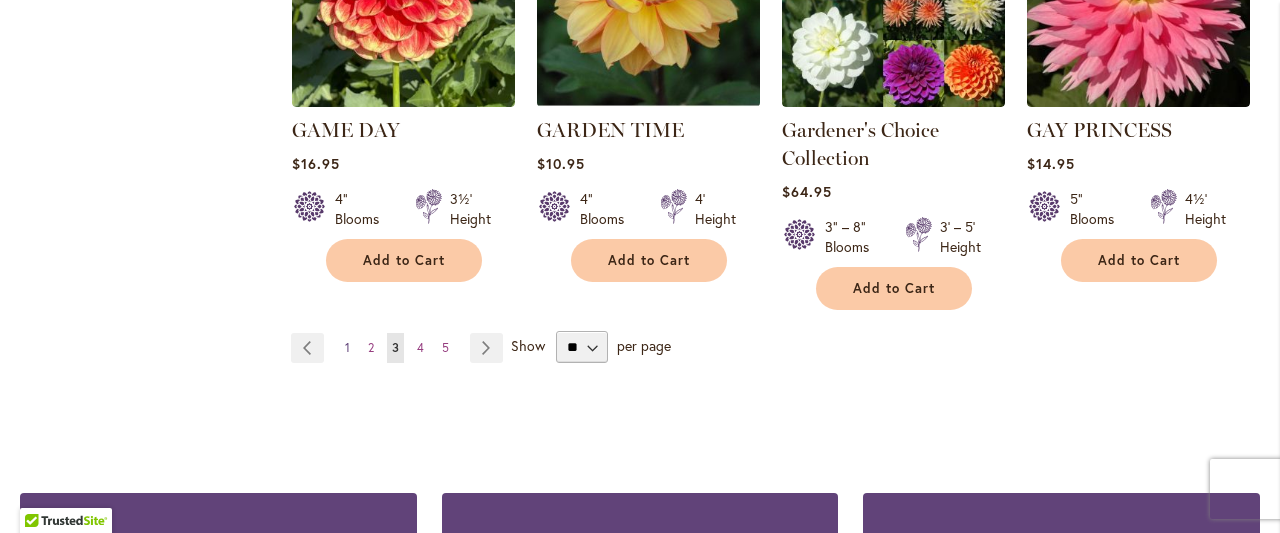 click on "1" at bounding box center [347, 347] 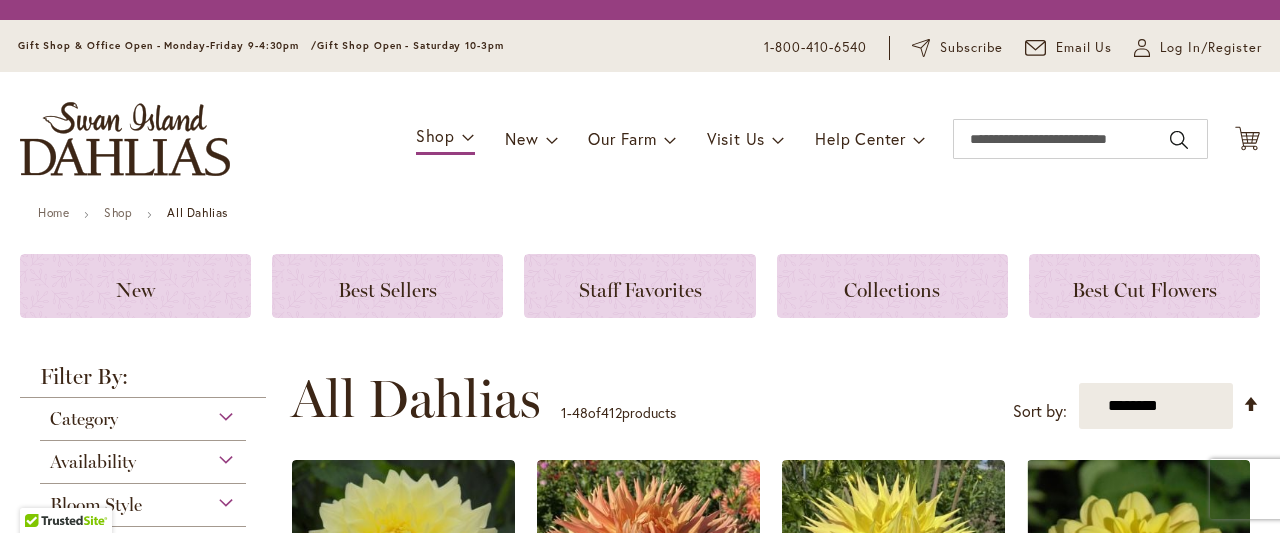 scroll, scrollTop: 0, scrollLeft: 0, axis: both 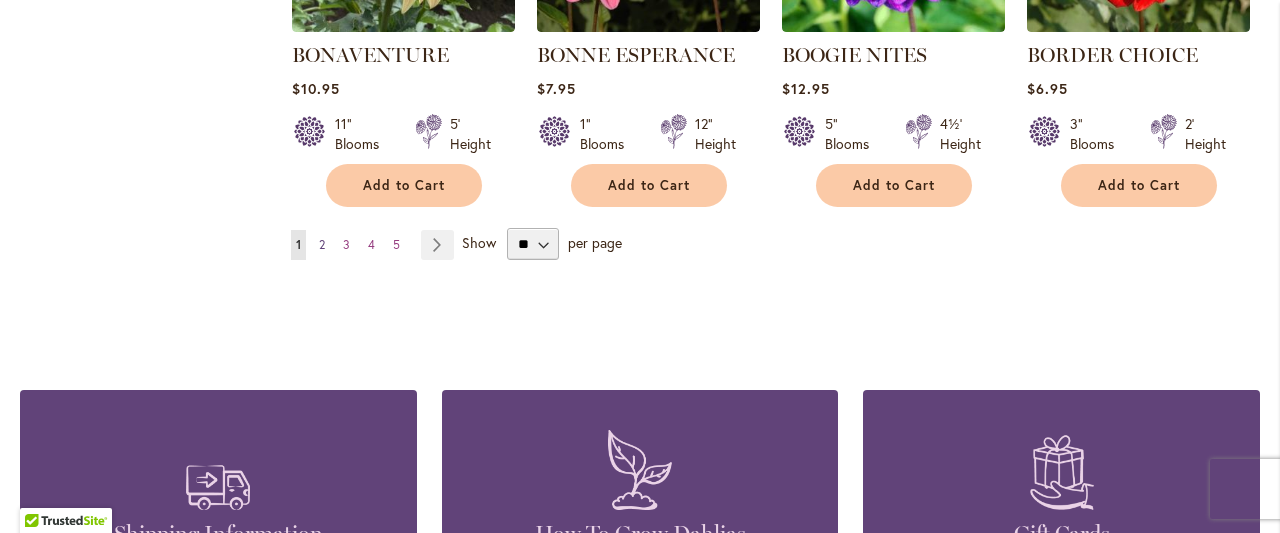 click on "2" at bounding box center [322, 244] 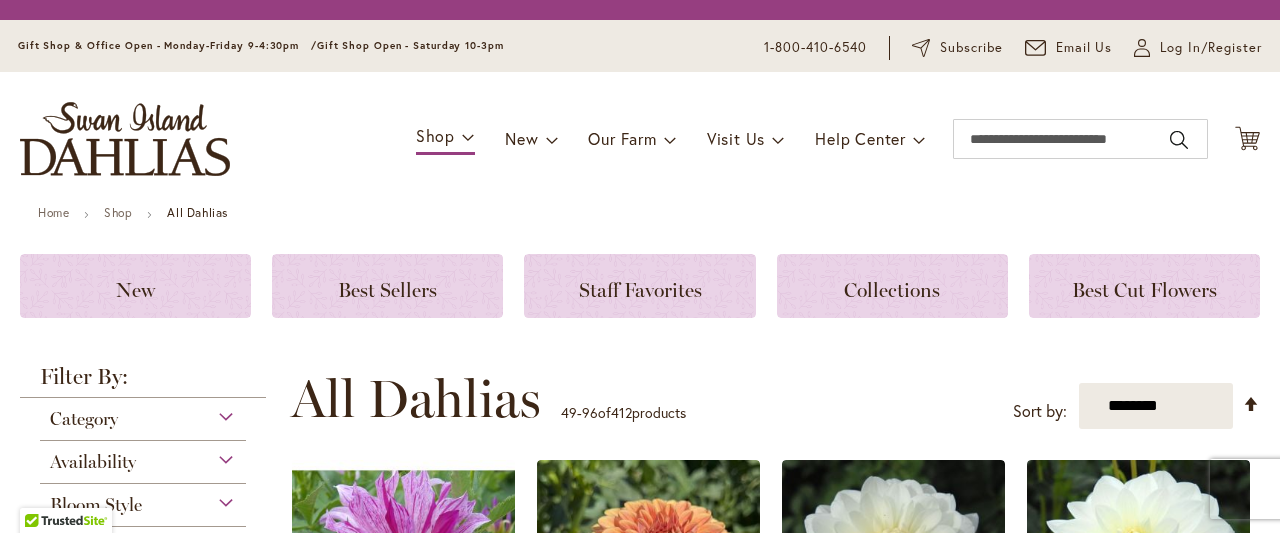 scroll, scrollTop: 0, scrollLeft: 0, axis: both 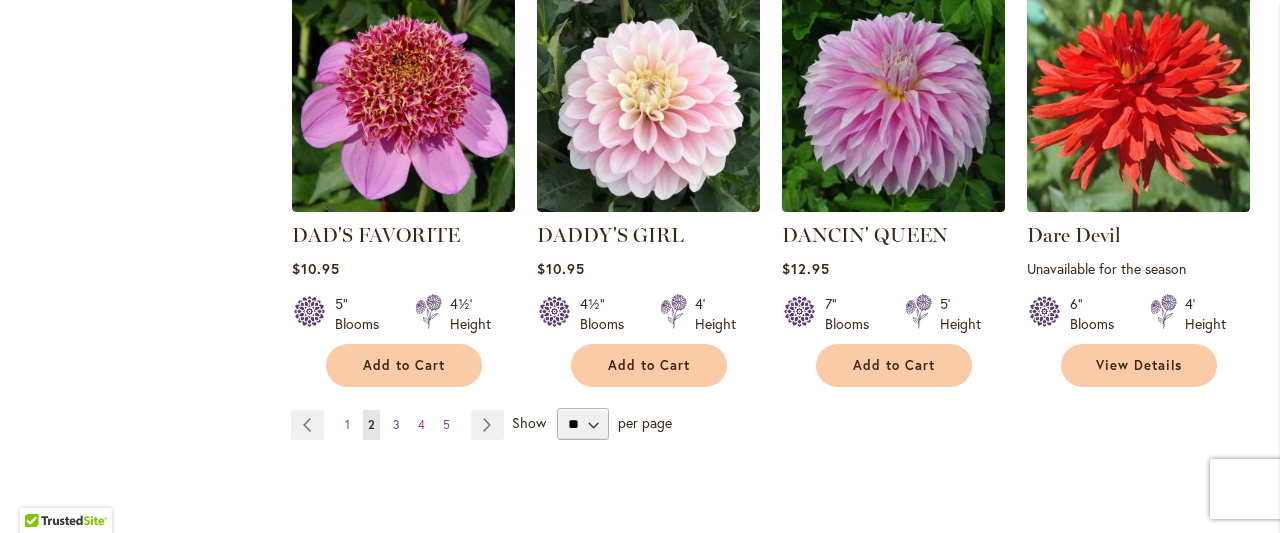 click on "3" at bounding box center [396, 424] 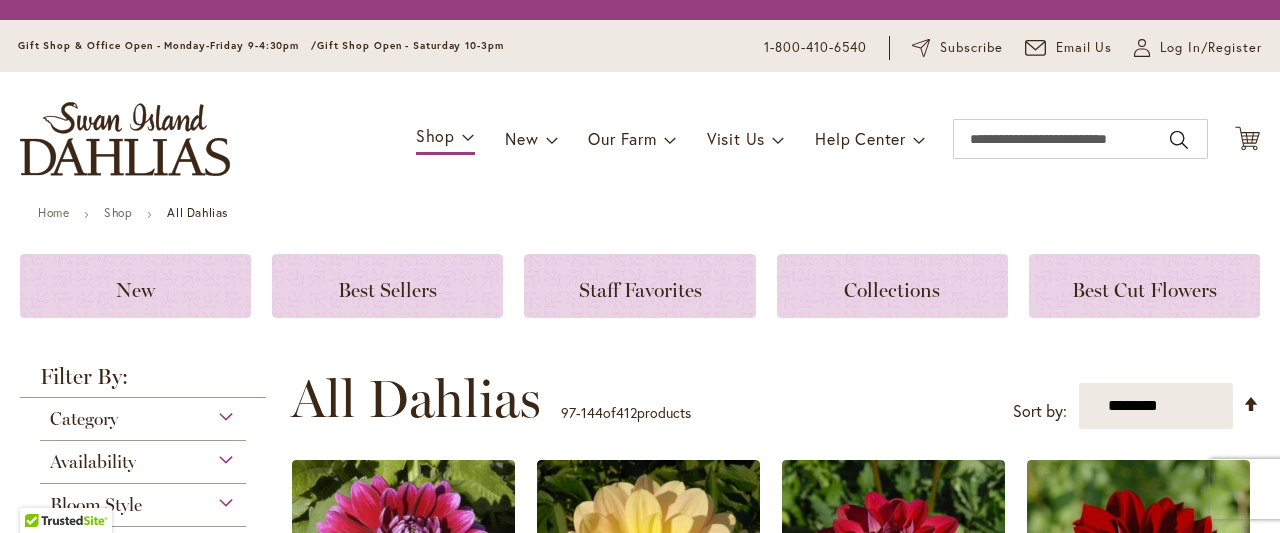 scroll, scrollTop: 0, scrollLeft: 0, axis: both 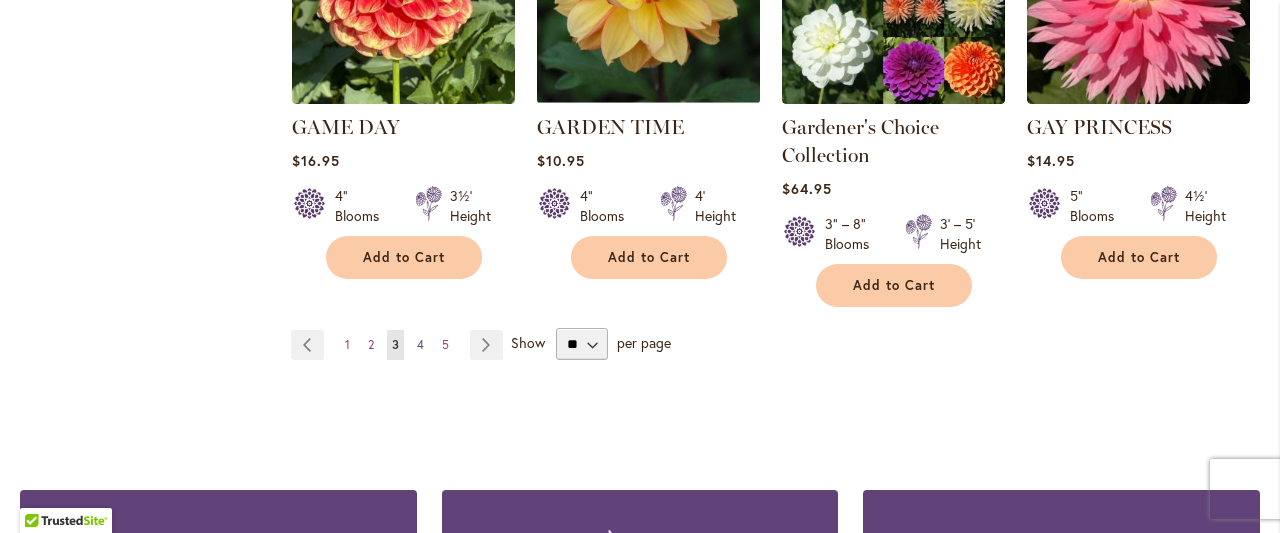 click on "4" at bounding box center (420, 344) 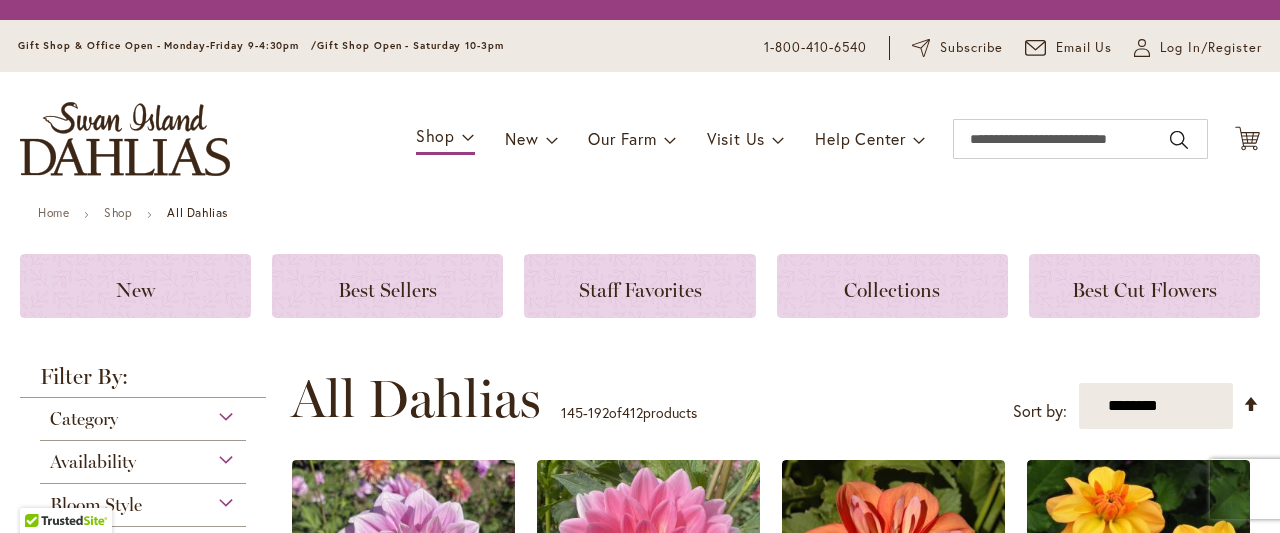 scroll, scrollTop: 0, scrollLeft: 0, axis: both 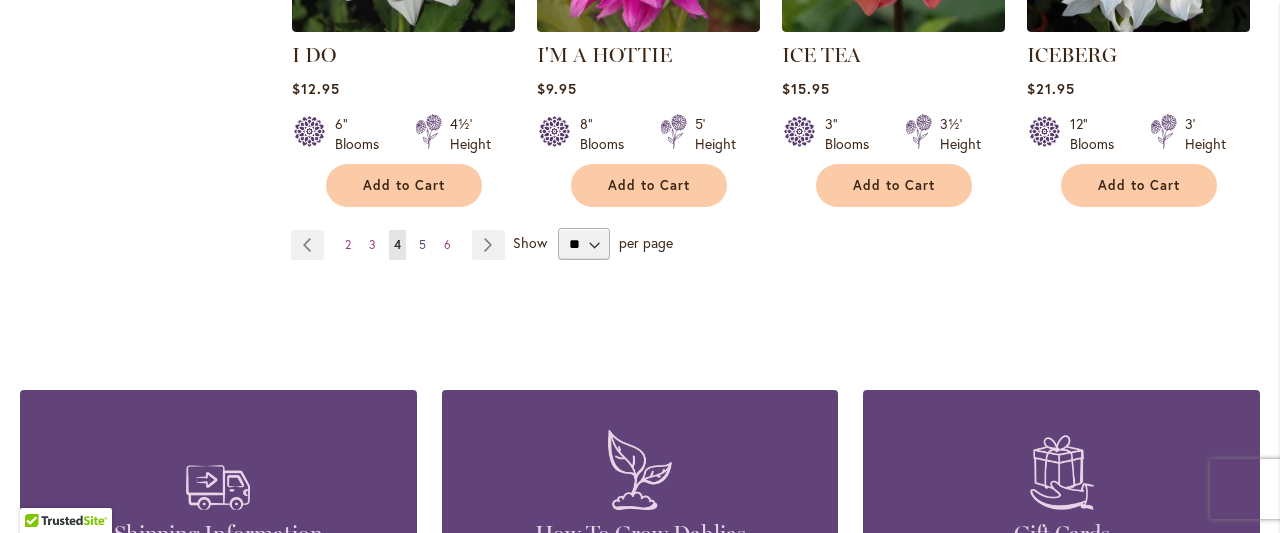 click on "5" at bounding box center (422, 244) 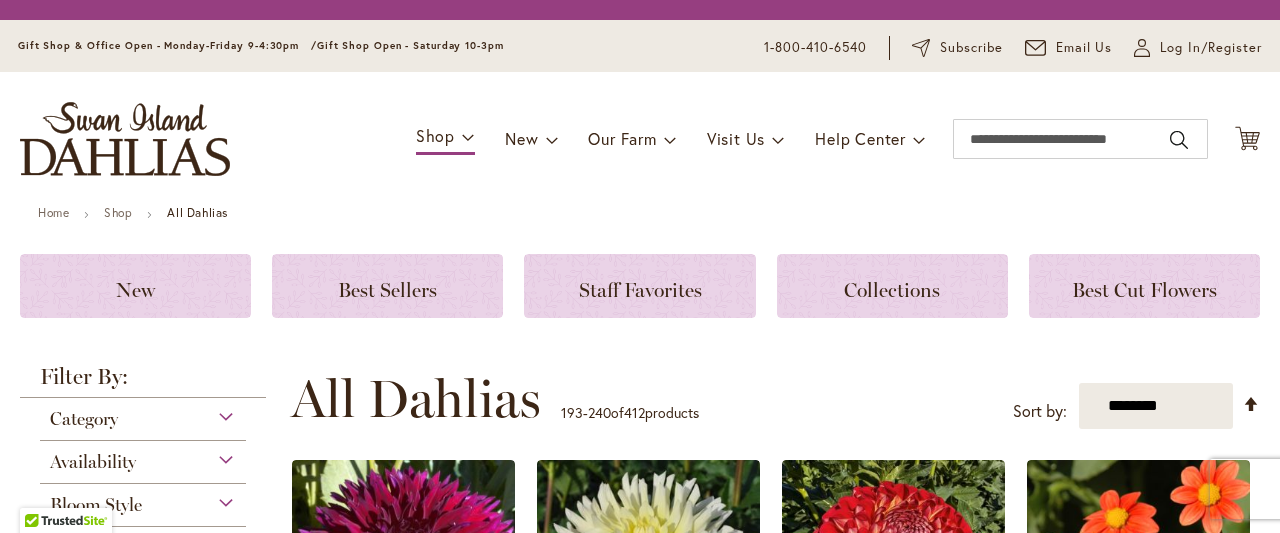 scroll, scrollTop: 0, scrollLeft: 0, axis: both 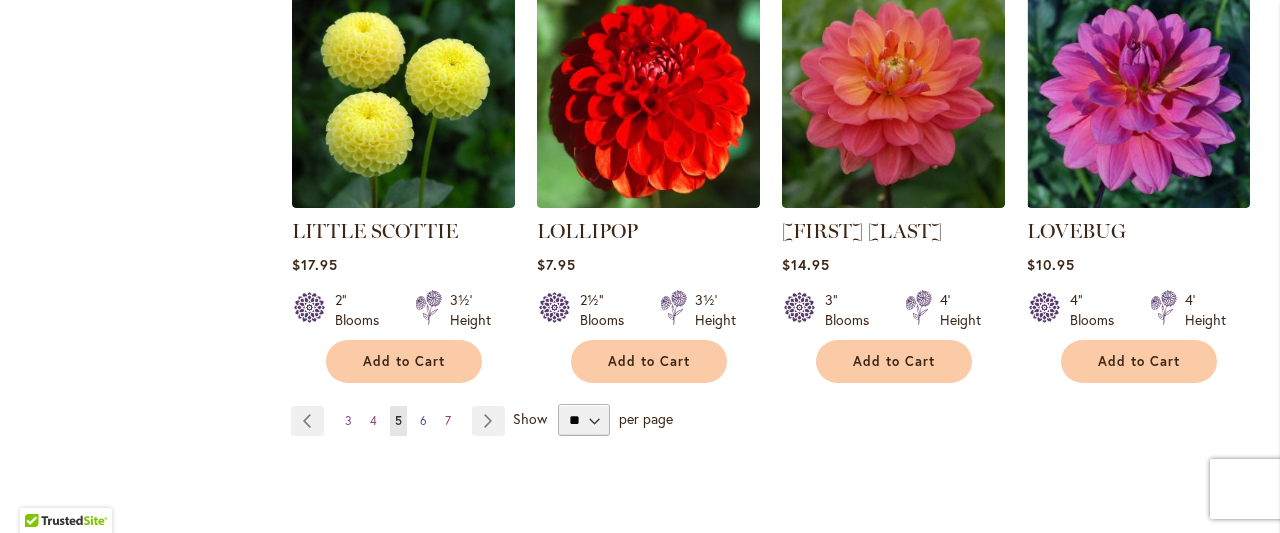click on "Page
6" at bounding box center [423, 421] 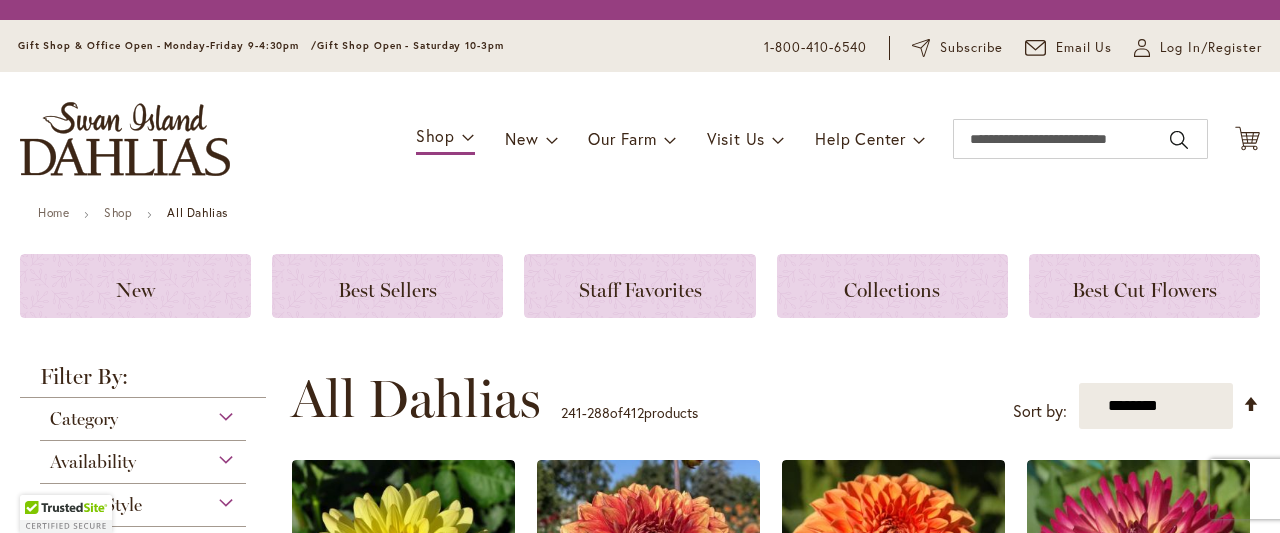scroll, scrollTop: 0, scrollLeft: 0, axis: both 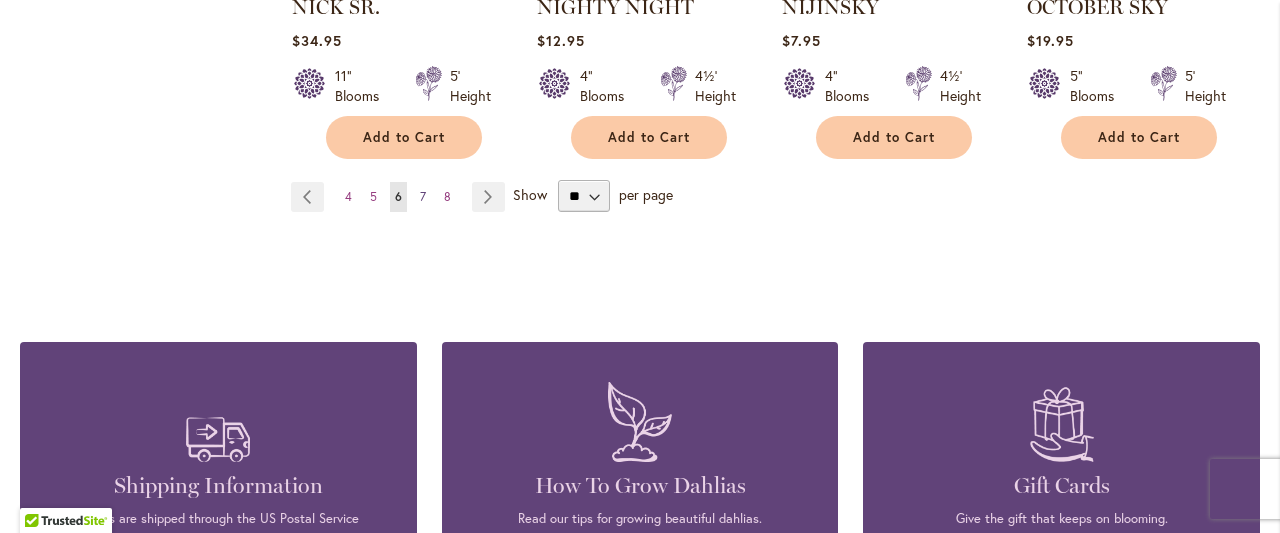 click on "7" at bounding box center [423, 196] 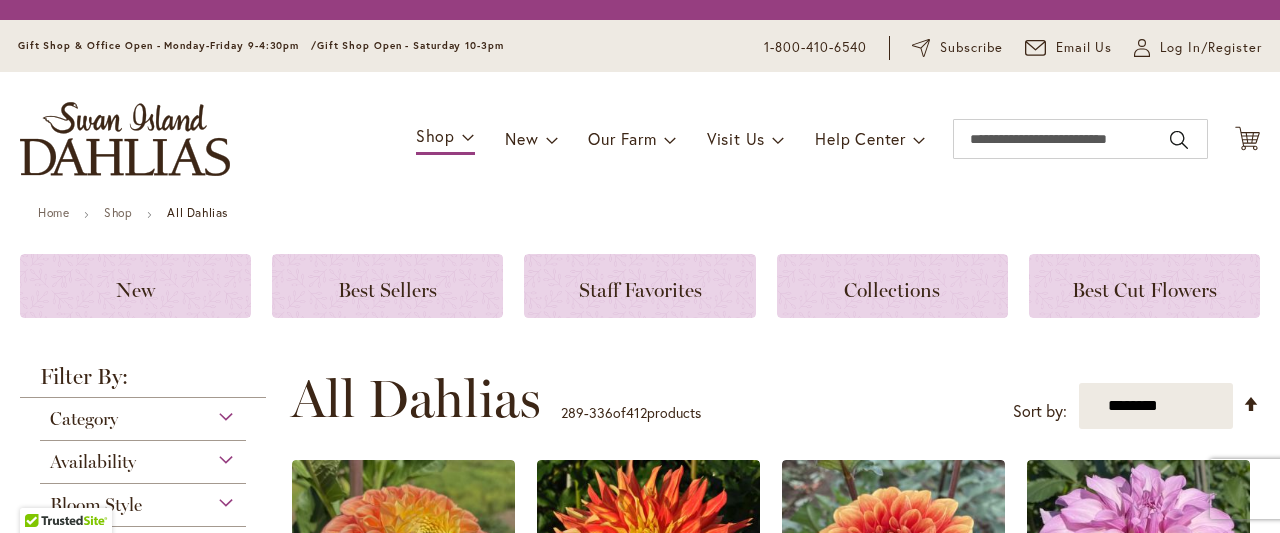 scroll, scrollTop: 0, scrollLeft: 0, axis: both 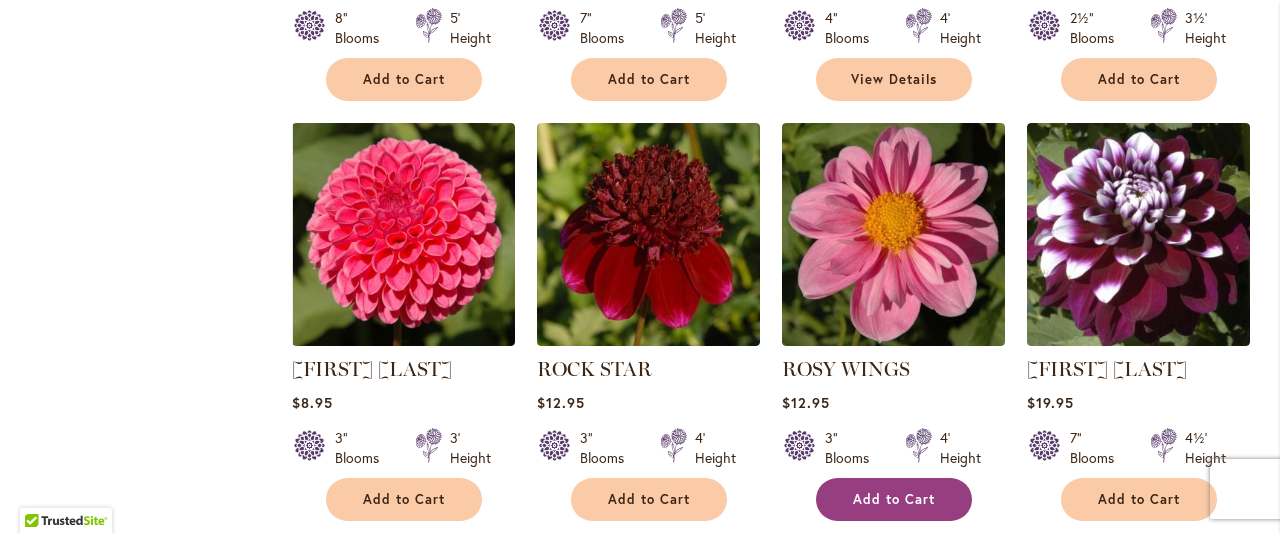 click on "Add to Cart" at bounding box center (894, 499) 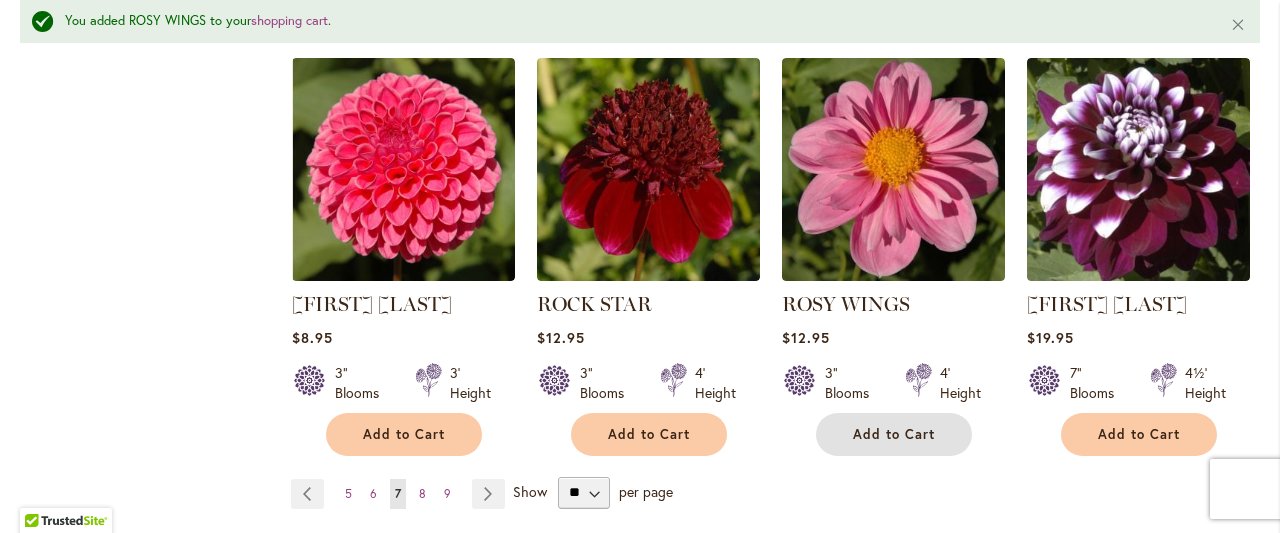 scroll, scrollTop: 5264, scrollLeft: 0, axis: vertical 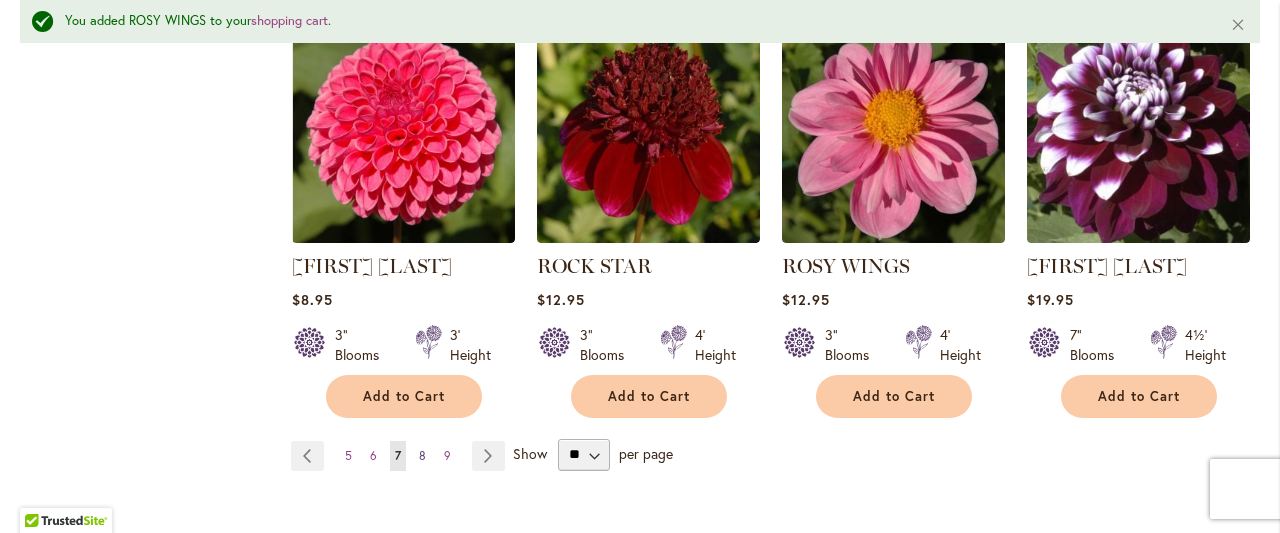 click on "8" at bounding box center (422, 455) 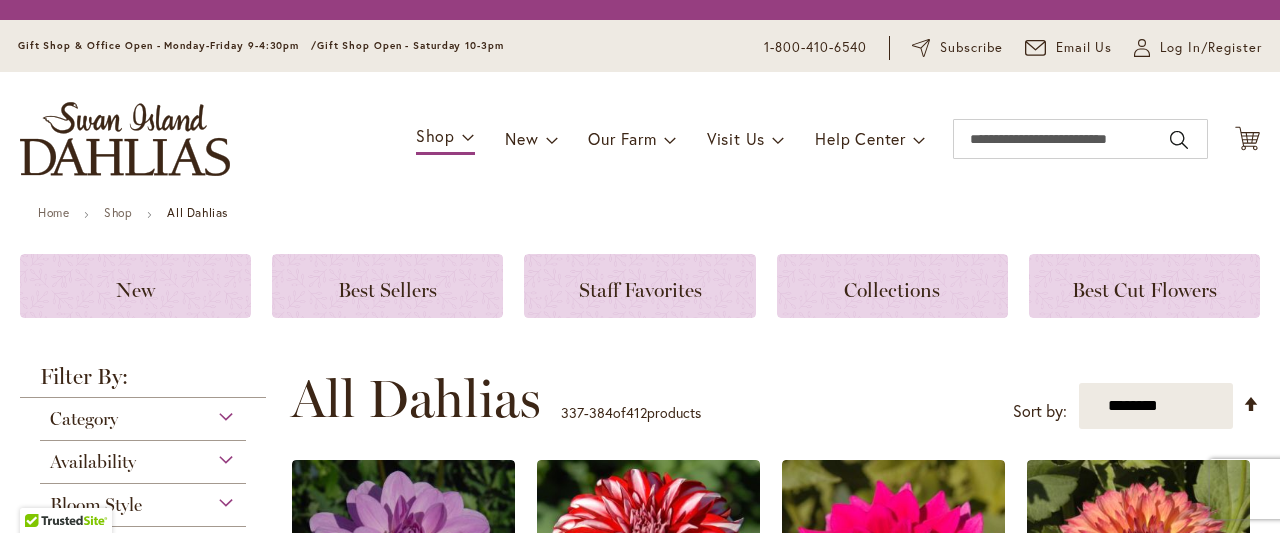 scroll, scrollTop: 0, scrollLeft: 0, axis: both 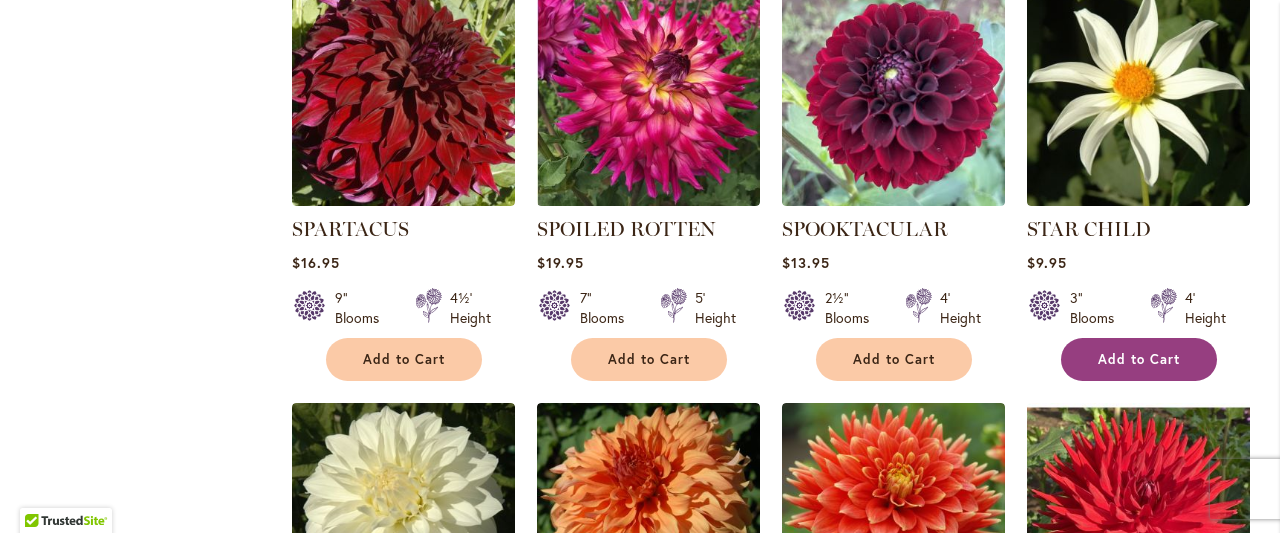 click on "Add to Cart" at bounding box center [1139, 359] 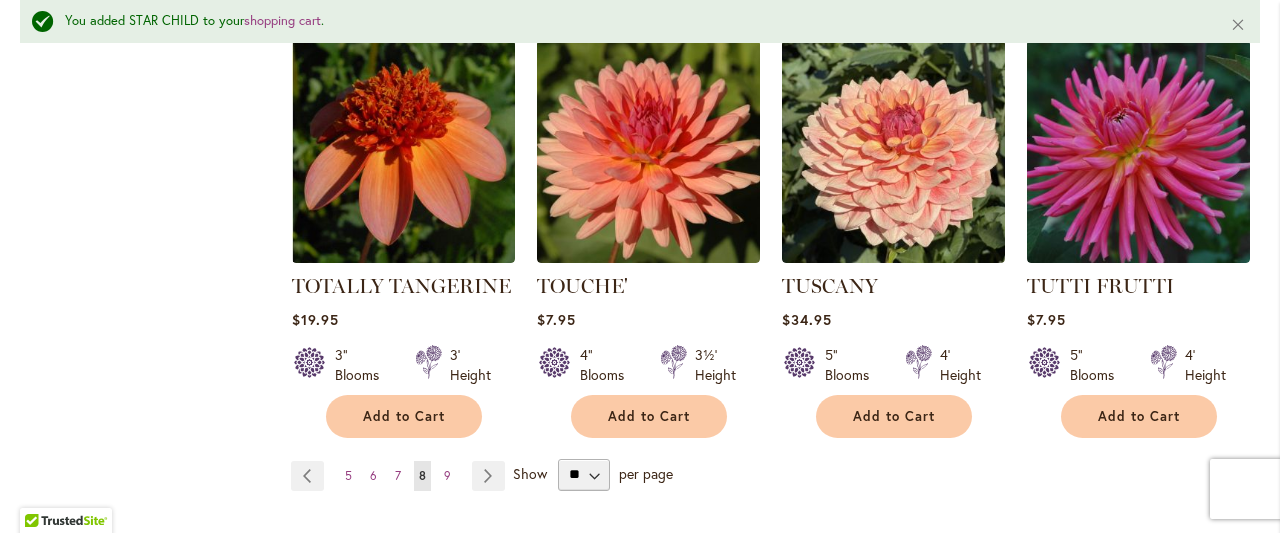 scroll, scrollTop: 5472, scrollLeft: 0, axis: vertical 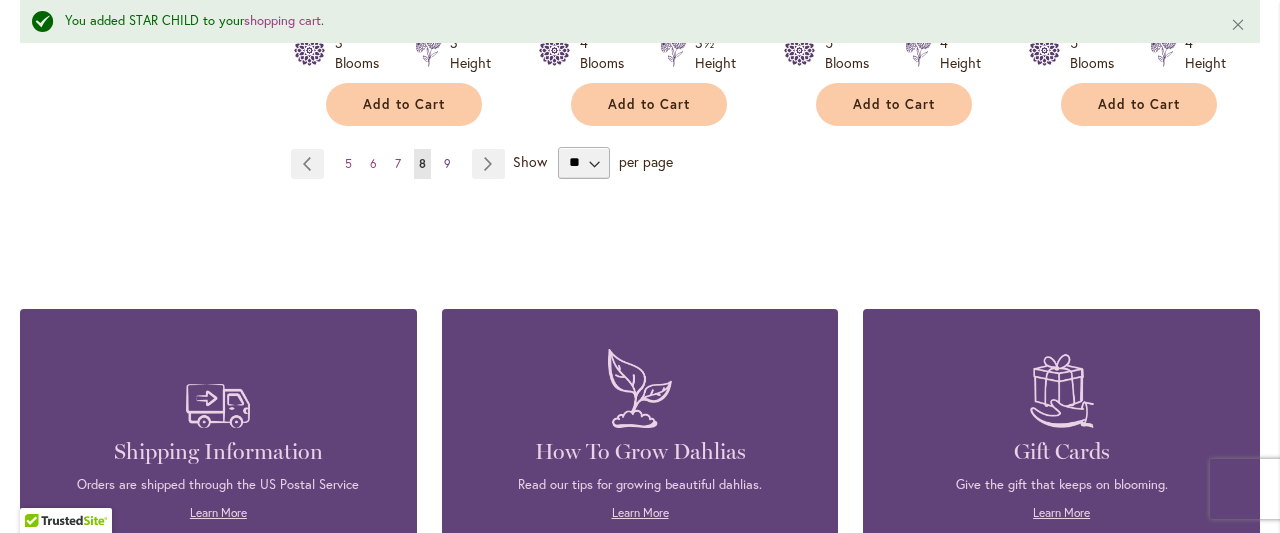 click on "9" at bounding box center [447, 163] 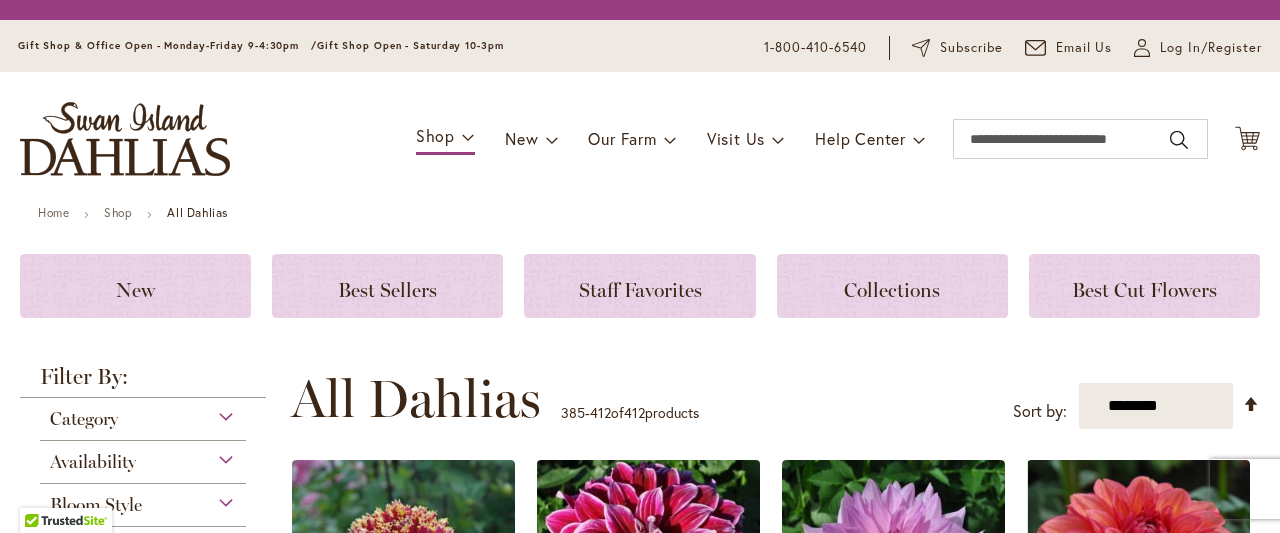 scroll, scrollTop: 0, scrollLeft: 0, axis: both 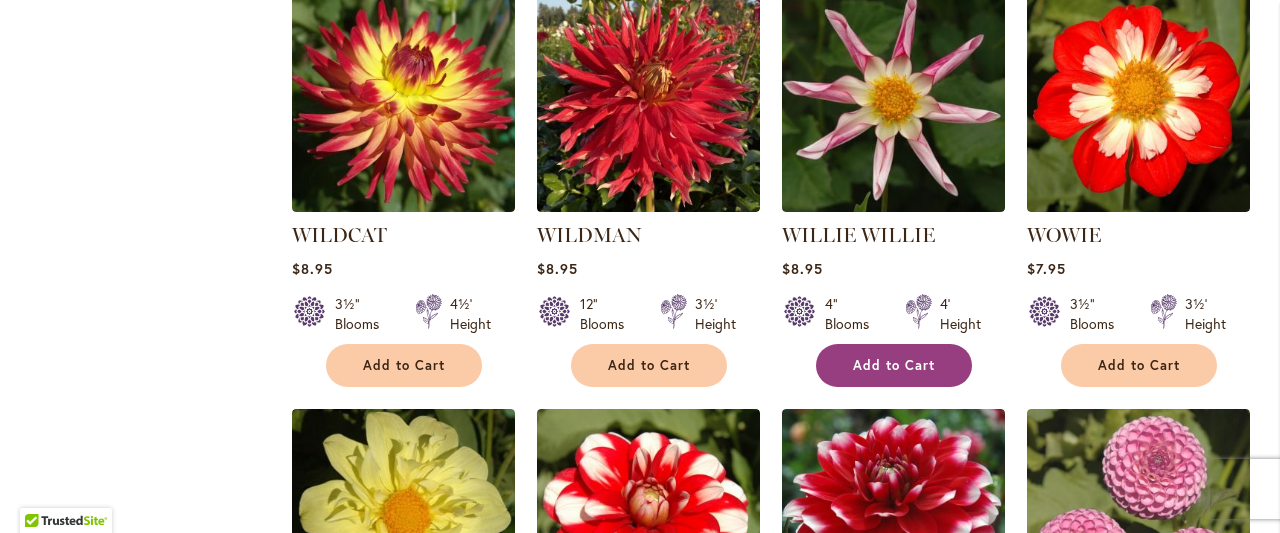 click on "Add to Cart" at bounding box center [894, 365] 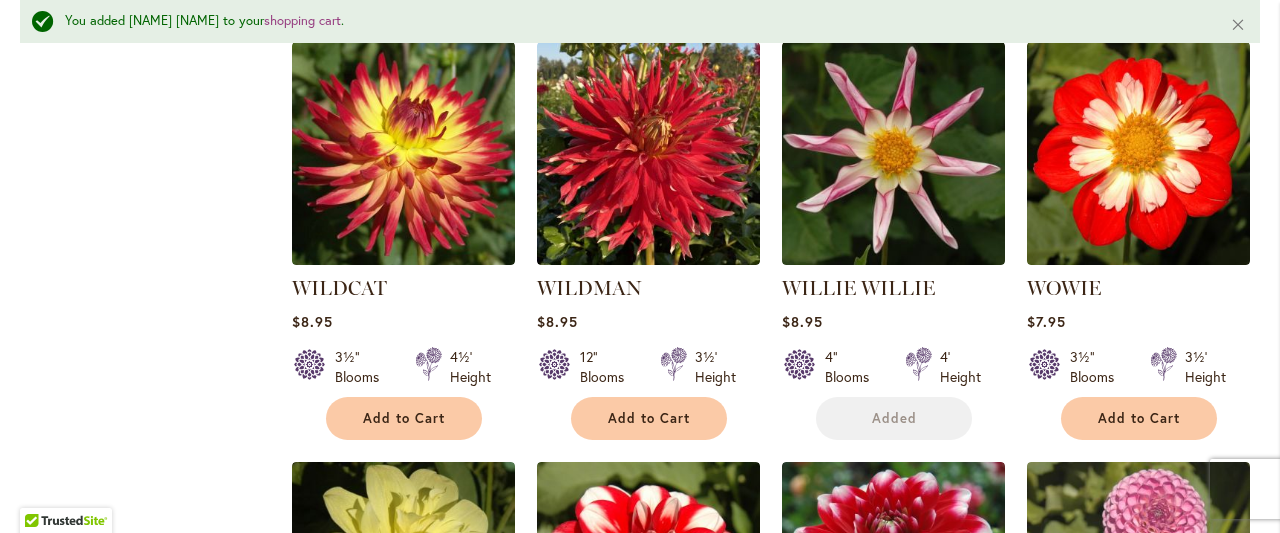 scroll, scrollTop: 2243, scrollLeft: 0, axis: vertical 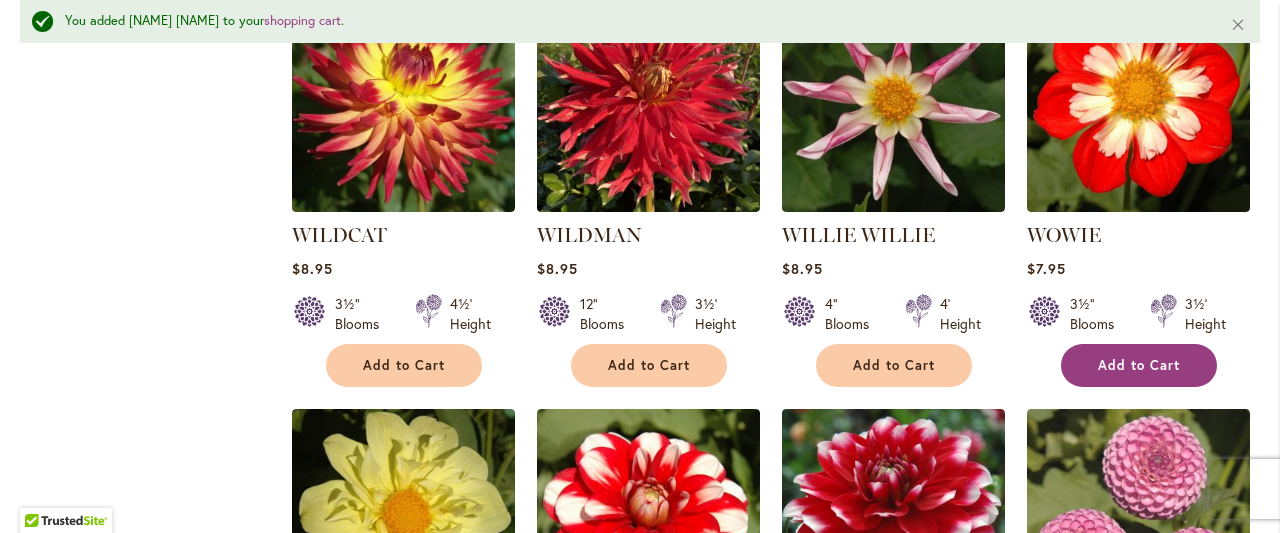 click on "Add to Cart" at bounding box center [1139, 365] 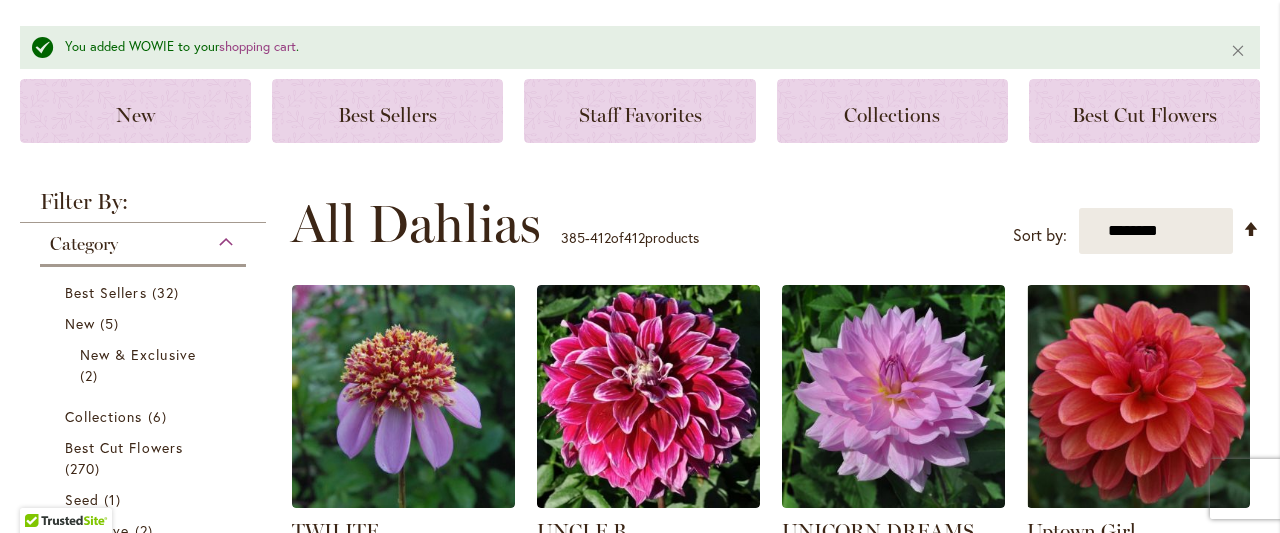 scroll, scrollTop: 0, scrollLeft: 0, axis: both 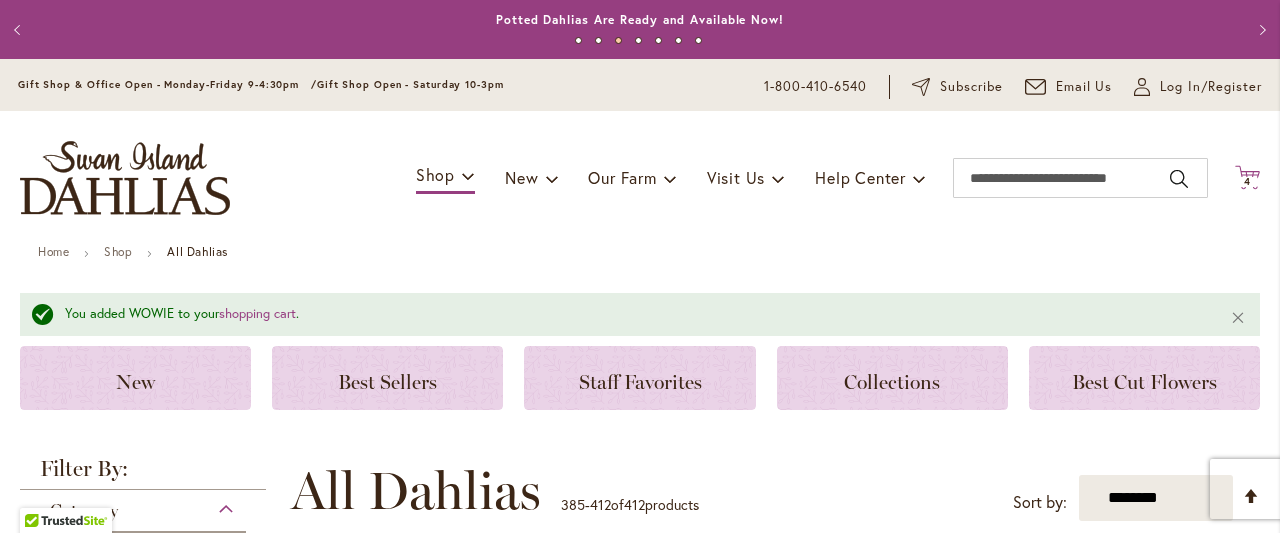 click on "Cart
.cls-1 {
fill: #231f20;
}" 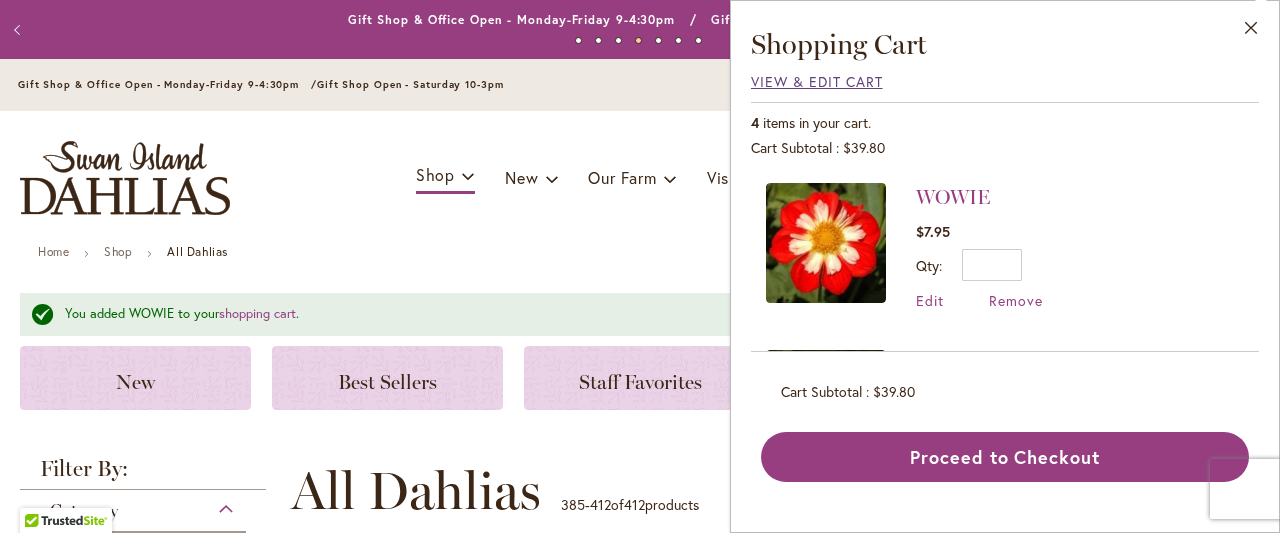 click on "View & Edit Cart" at bounding box center (817, 81) 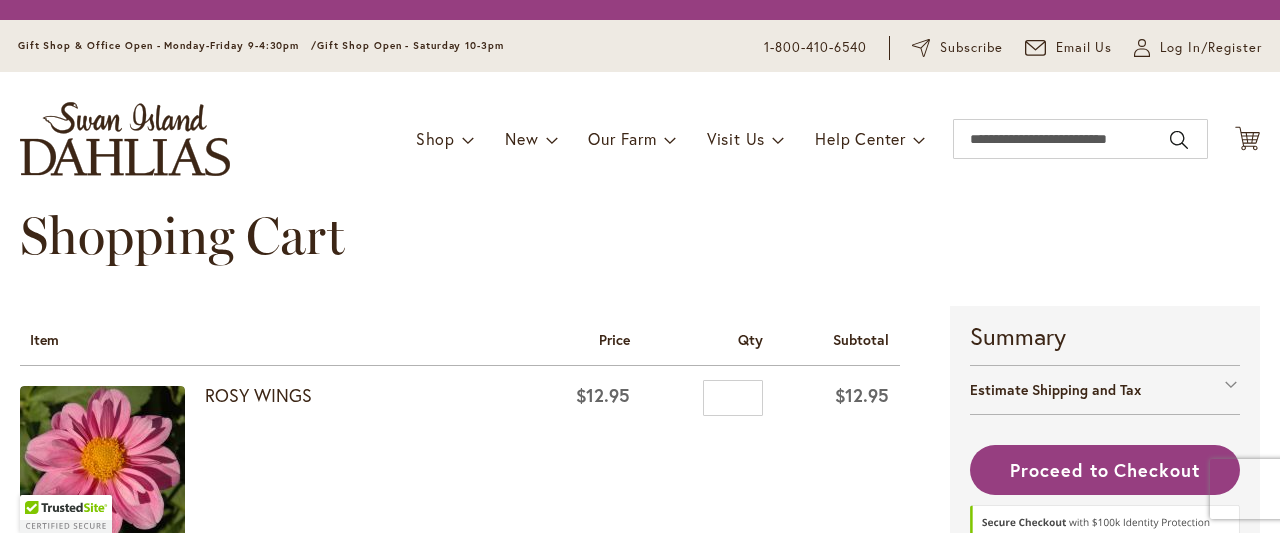 scroll, scrollTop: 0, scrollLeft: 0, axis: both 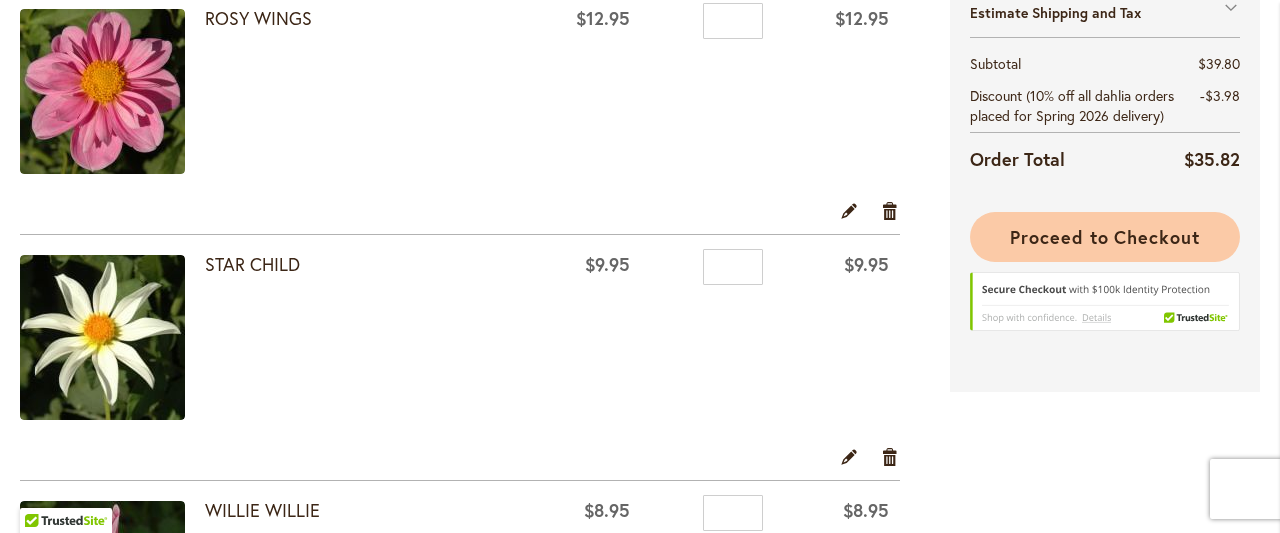 click on "Proceed to Checkout" at bounding box center [1105, 237] 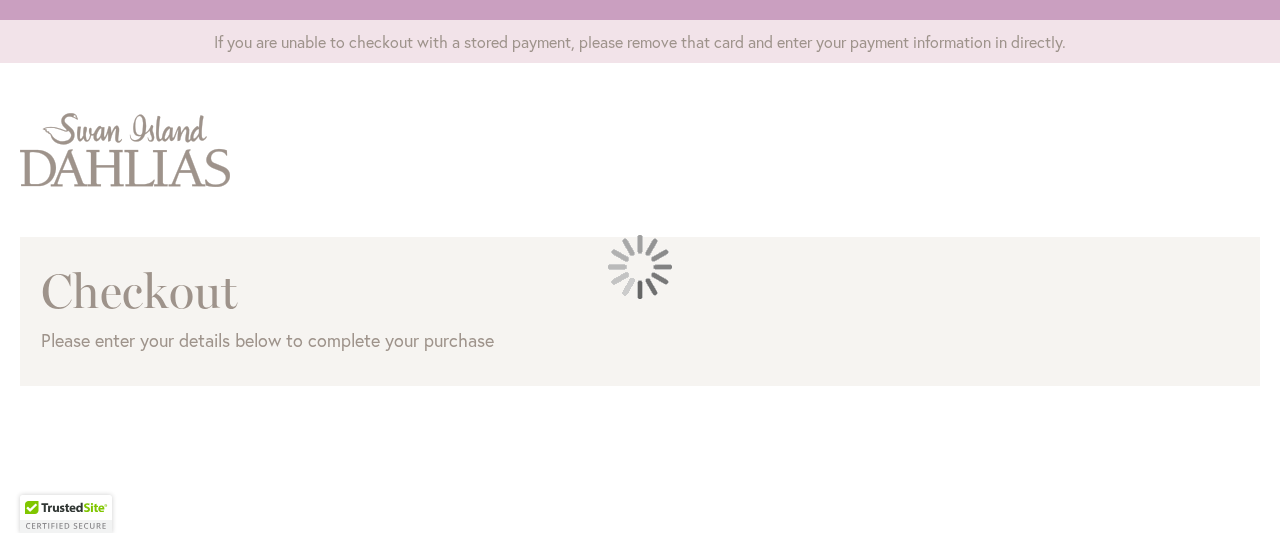 scroll, scrollTop: 0, scrollLeft: 0, axis: both 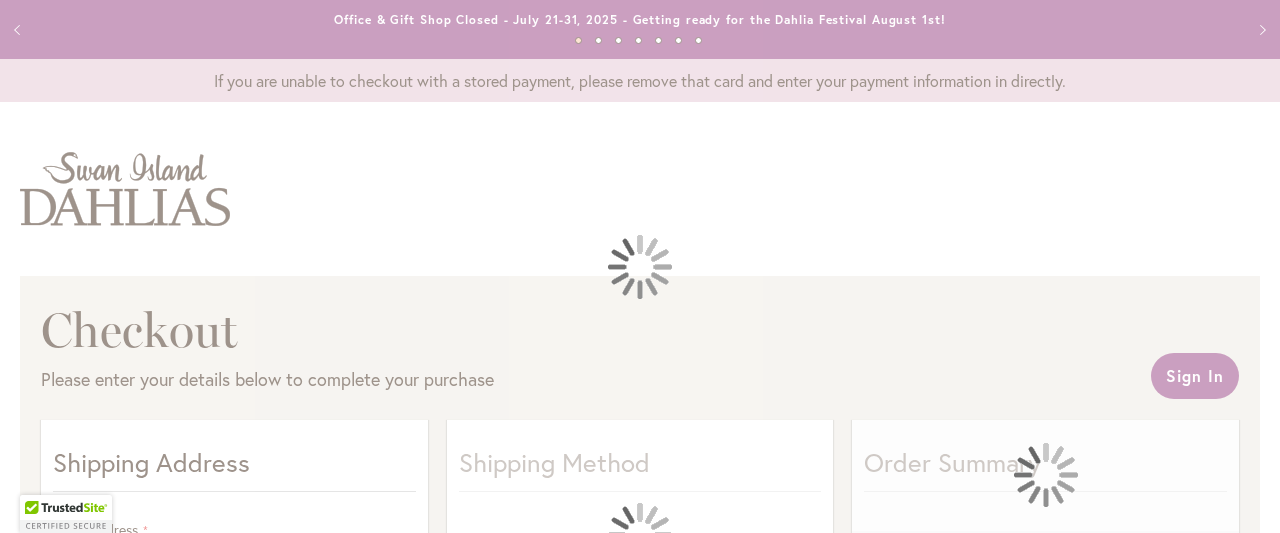 select on "**" 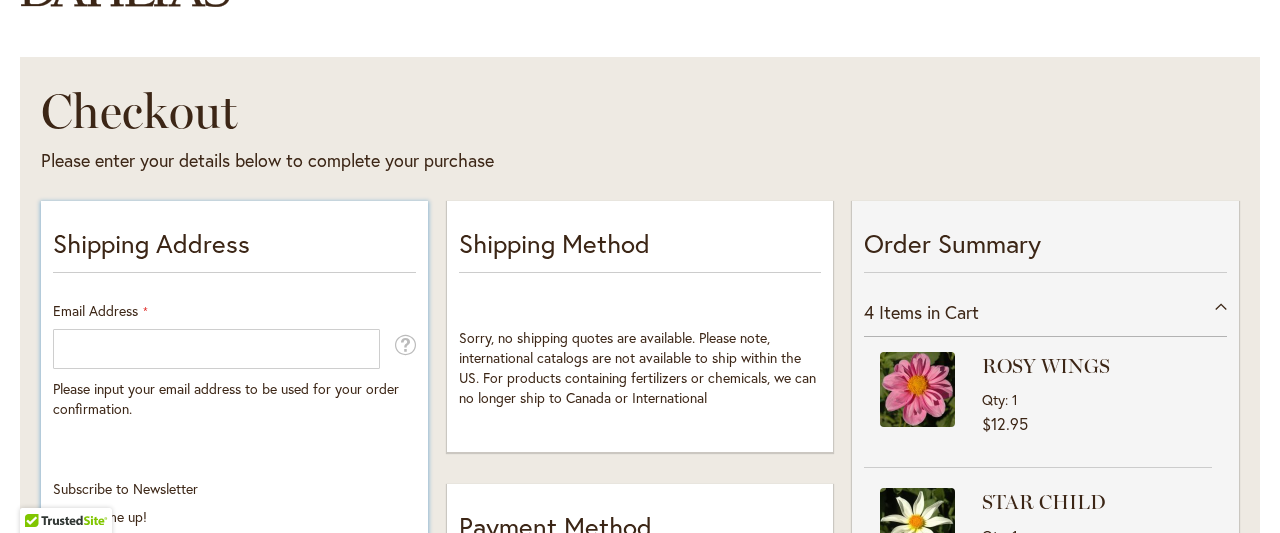 scroll, scrollTop: 312, scrollLeft: 0, axis: vertical 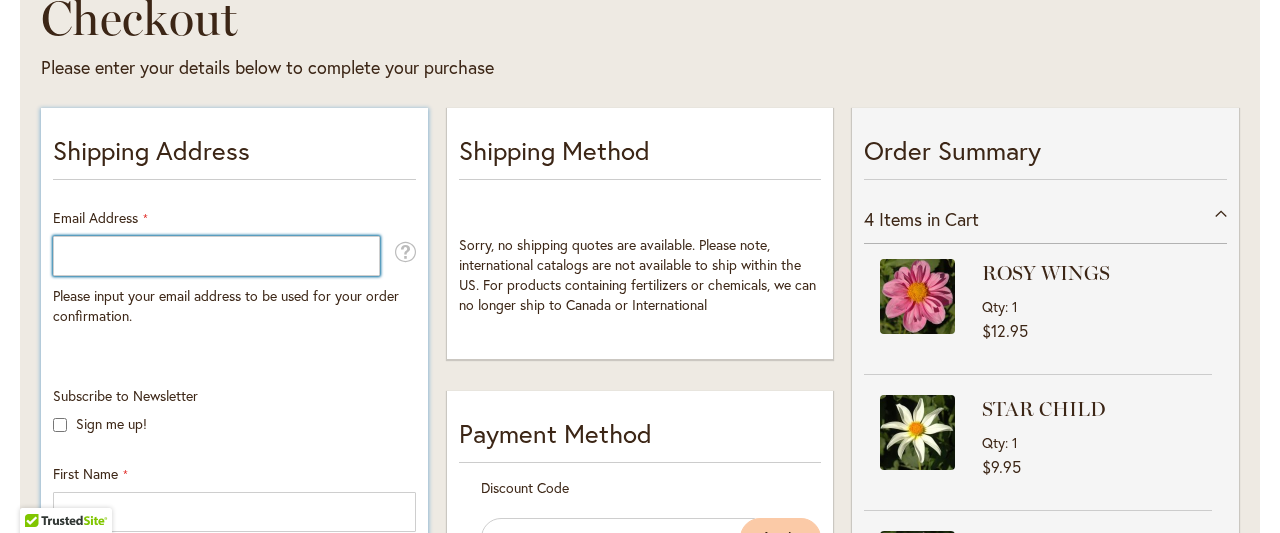 click on "Email Address" at bounding box center (216, 256) 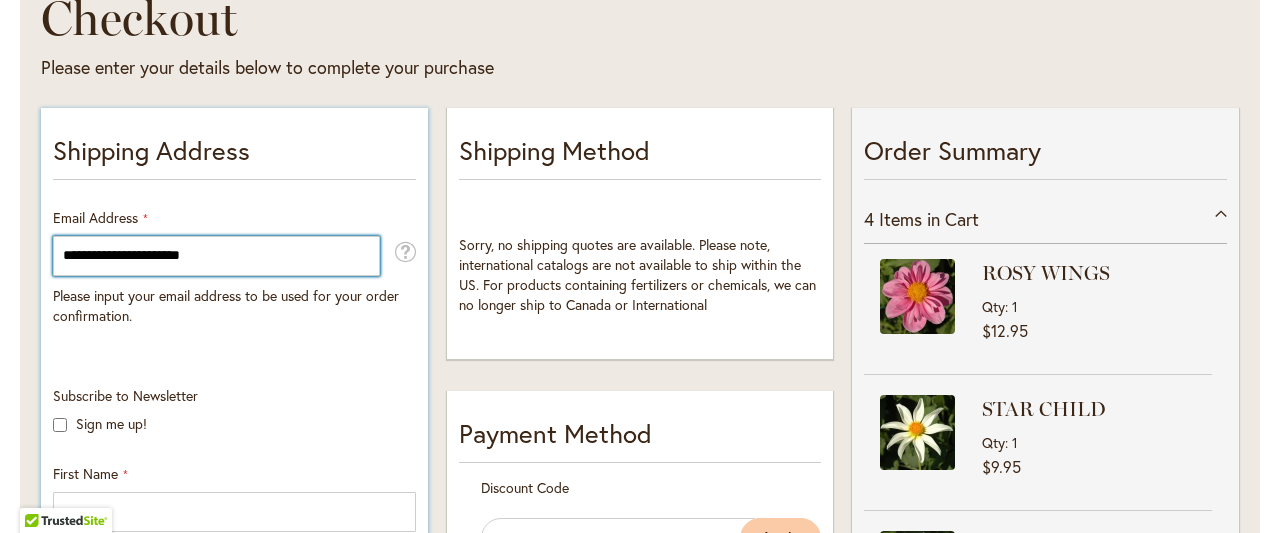 type on "**********" 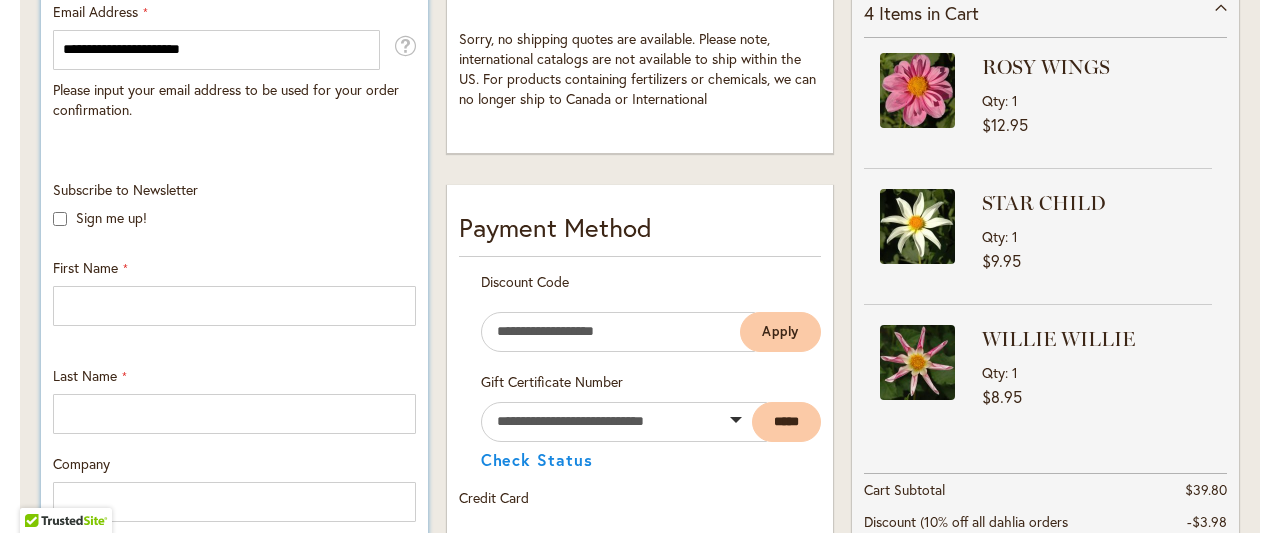 scroll, scrollTop: 624, scrollLeft: 0, axis: vertical 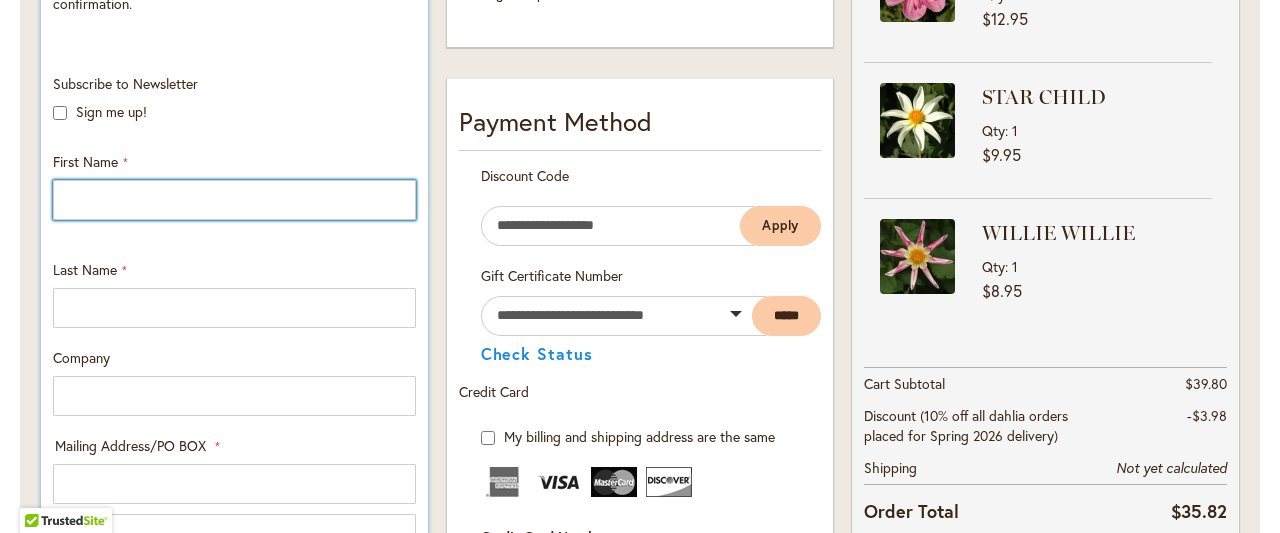 click on "First Name" at bounding box center (234, 200) 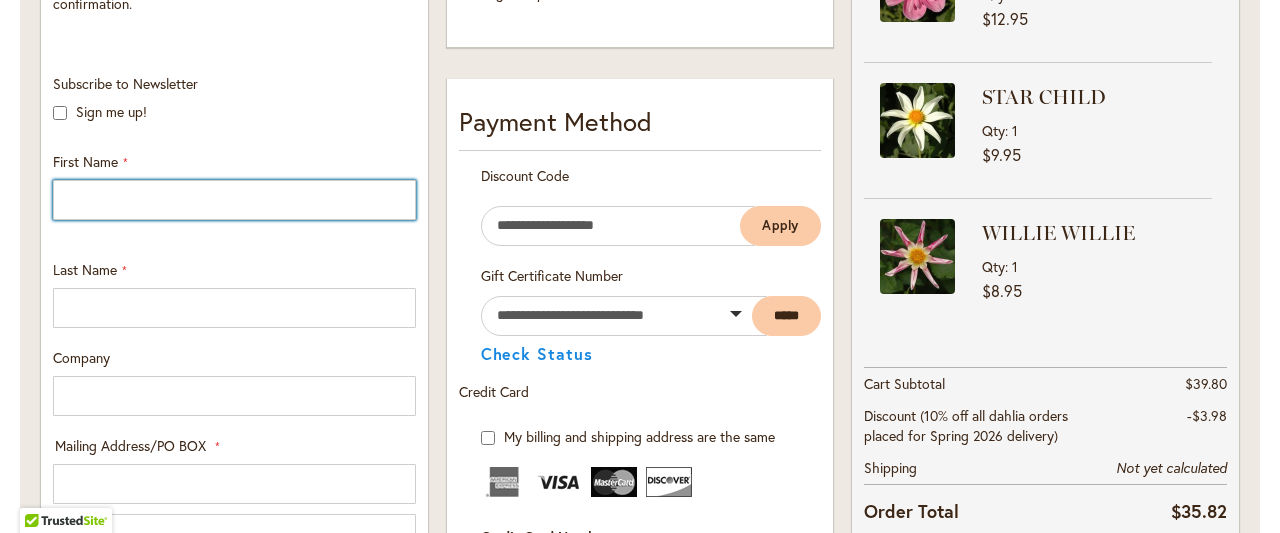 type on "****" 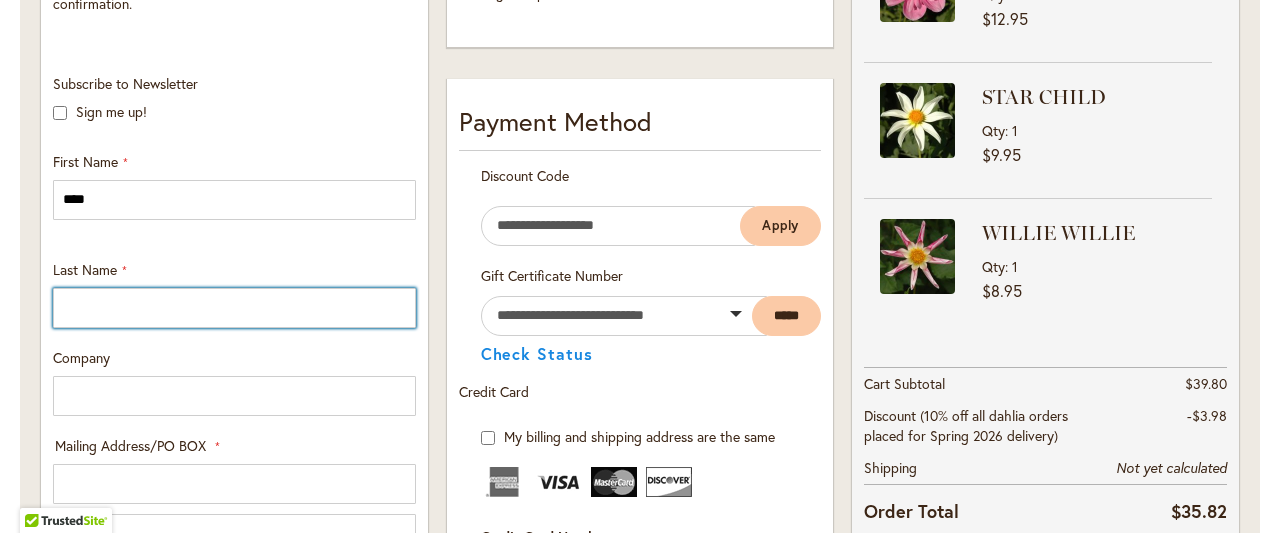 type on "******" 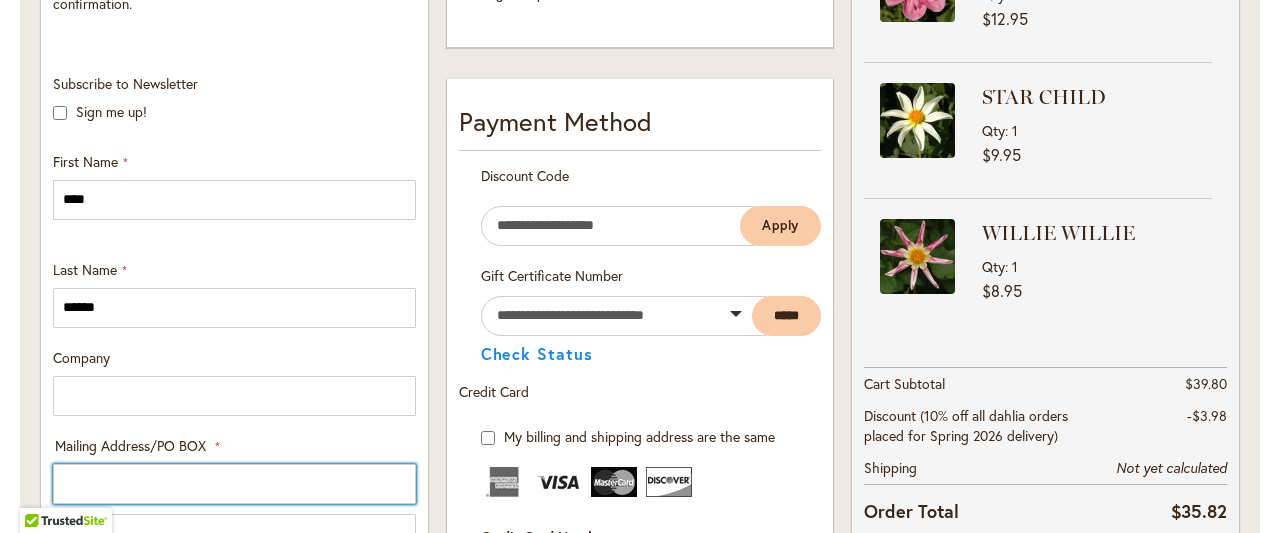 type on "**********" 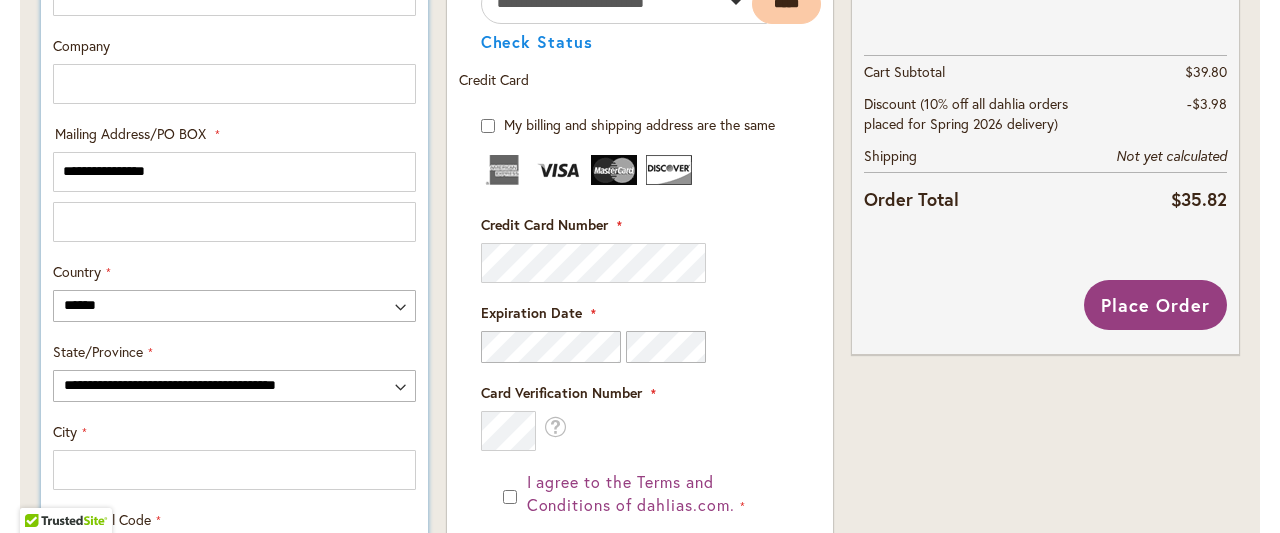 scroll, scrollTop: 1040, scrollLeft: 0, axis: vertical 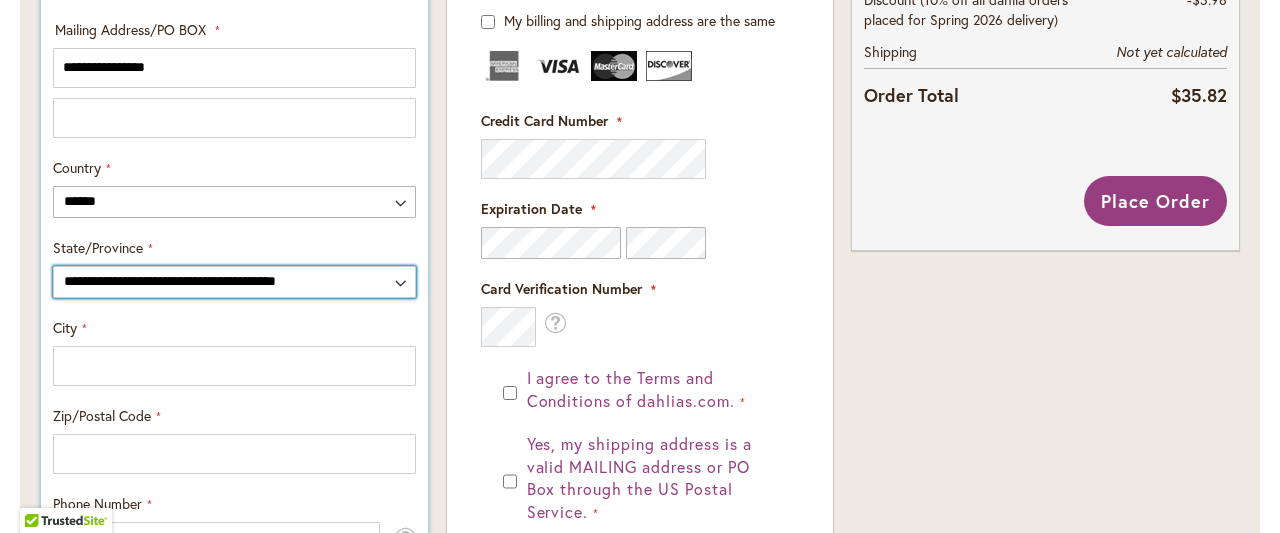 click on "**********" at bounding box center (234, 282) 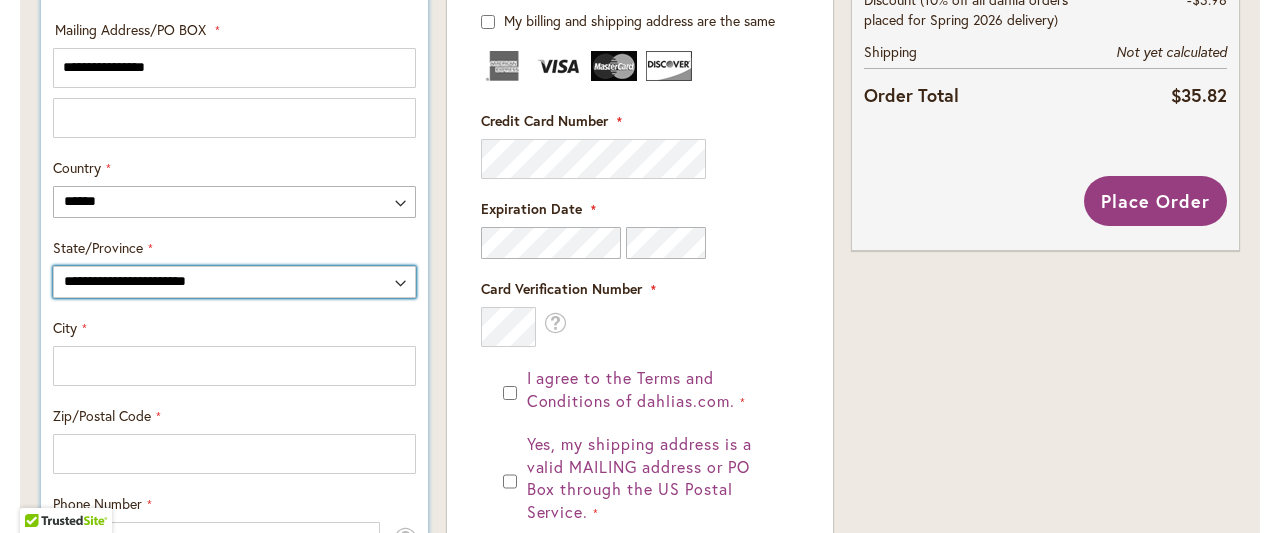 click on "******" at bounding box center [0, 0] 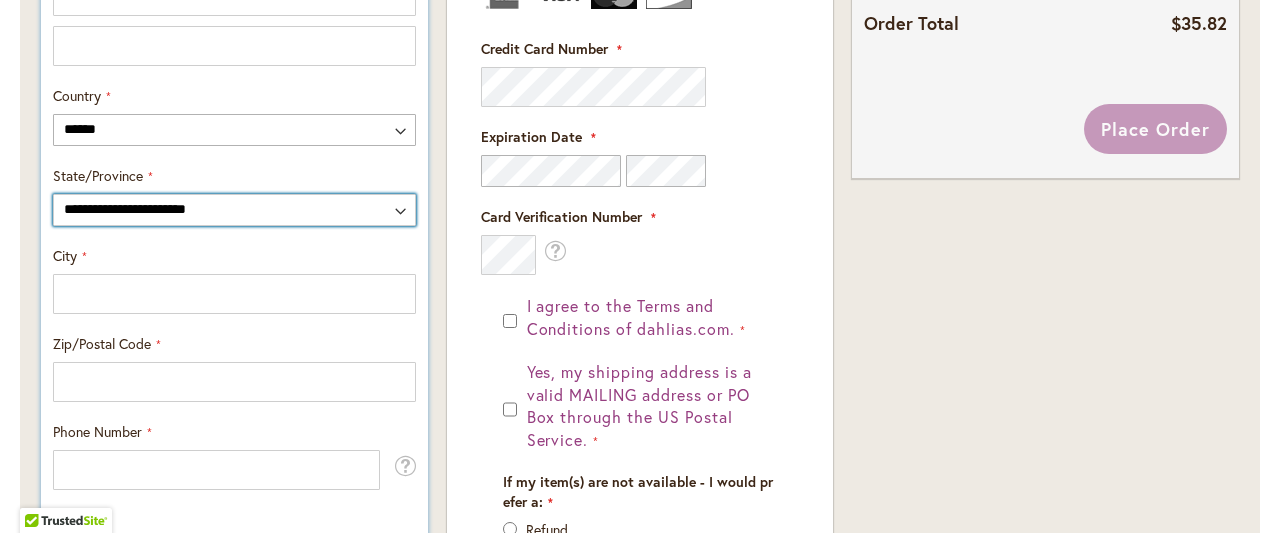 scroll, scrollTop: 1040, scrollLeft: 0, axis: vertical 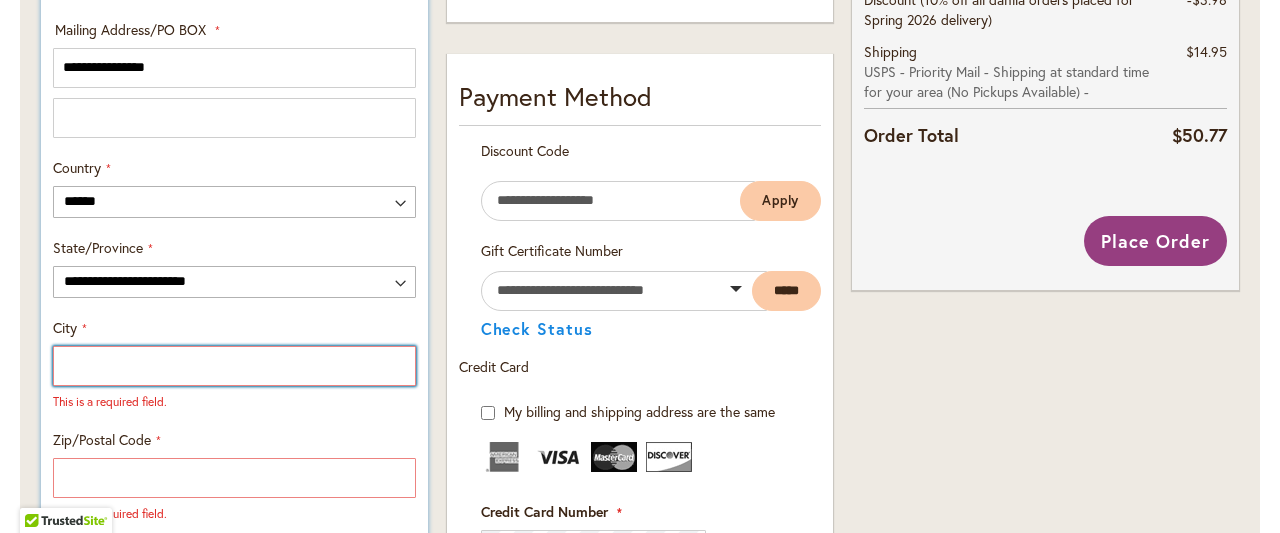 click on "City" at bounding box center (234, 366) 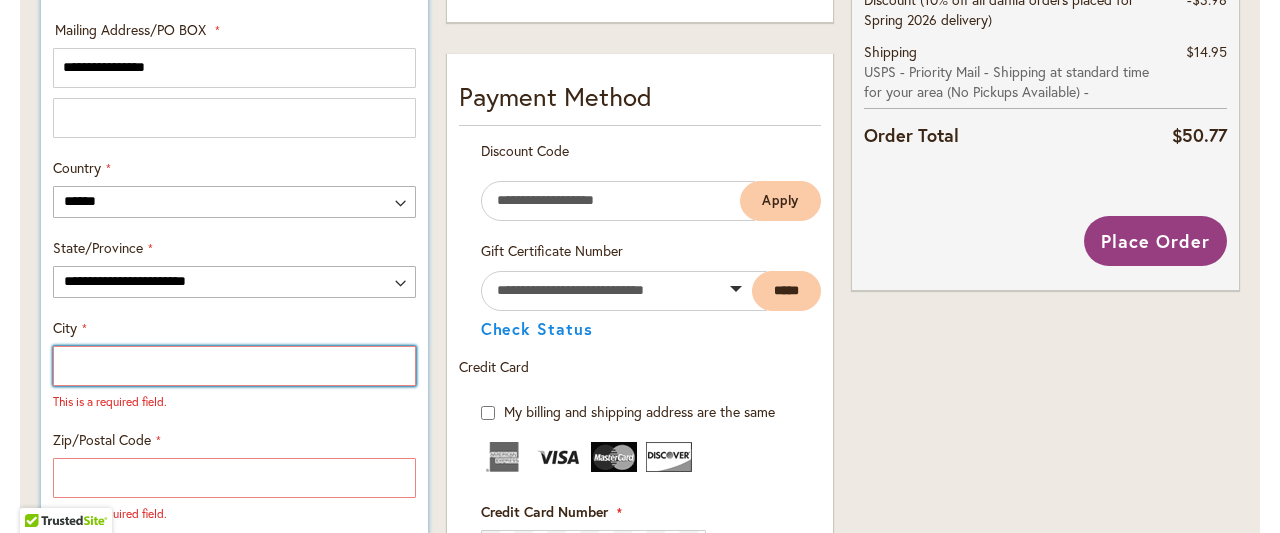 type on "********" 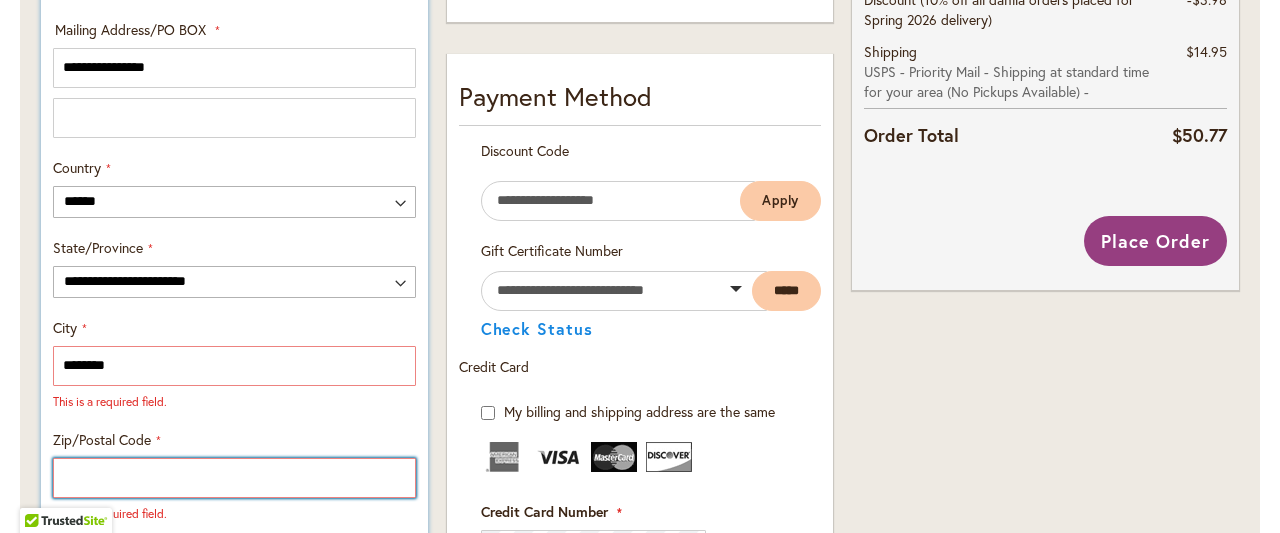type on "**********" 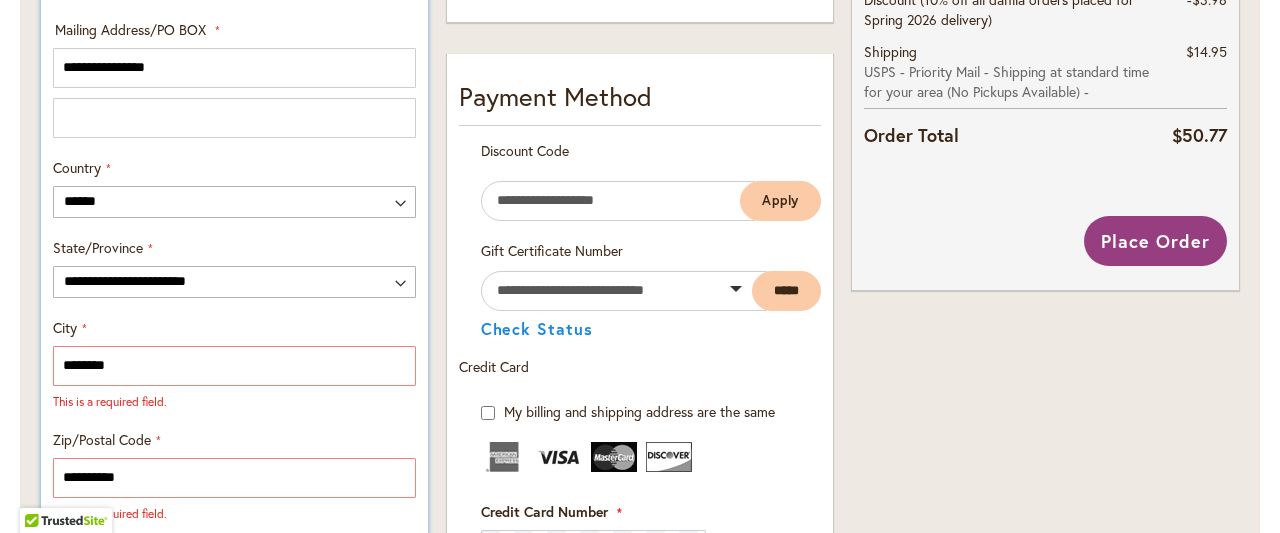 type on "**********" 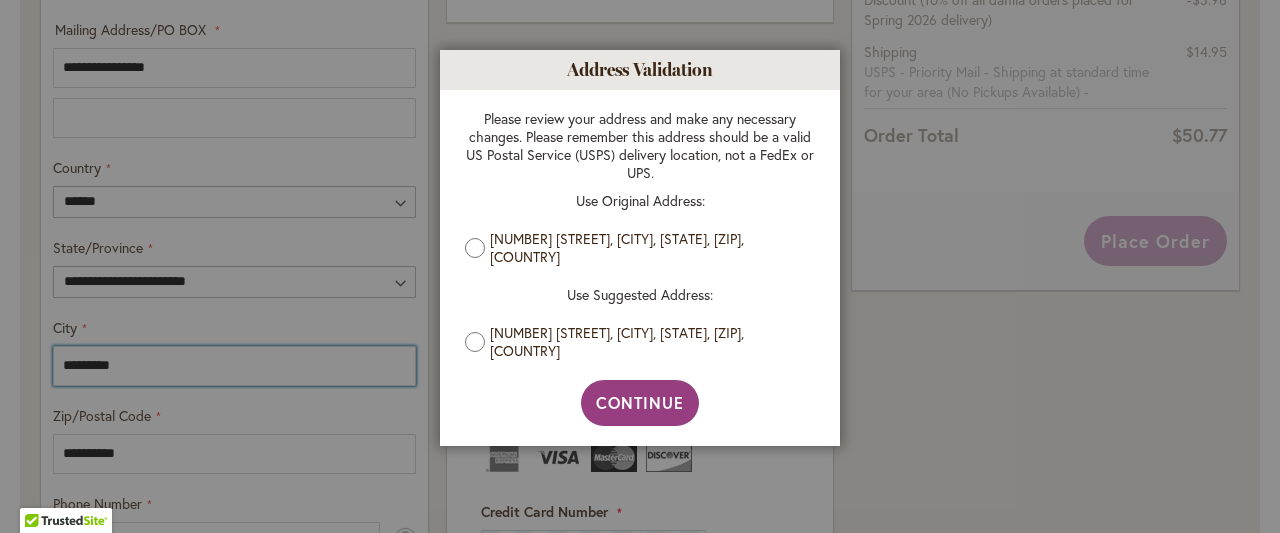 type on "********" 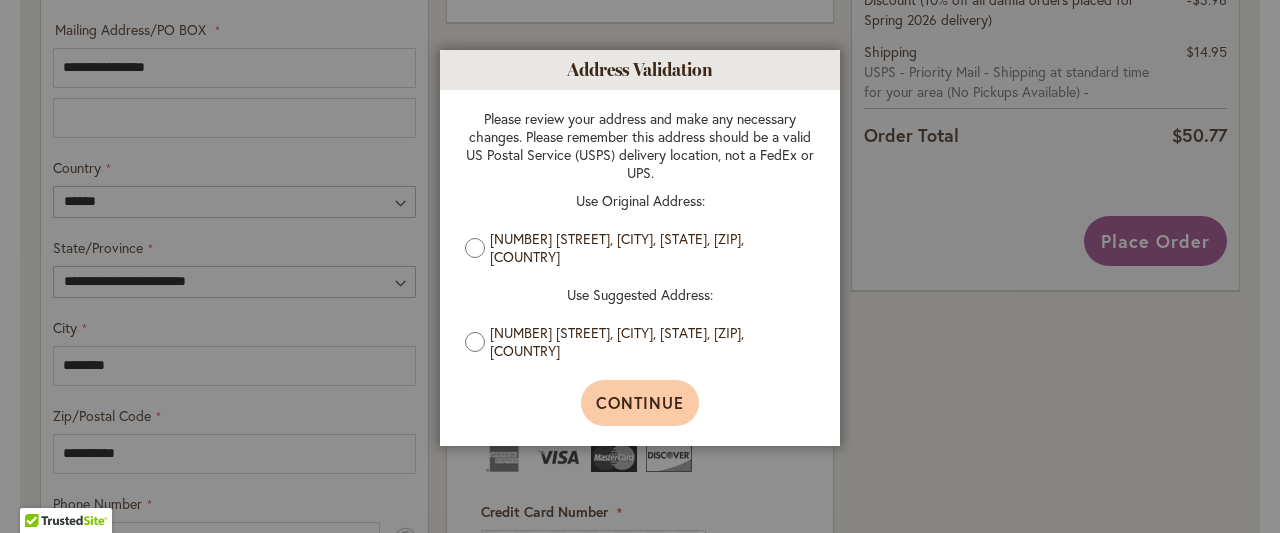 click on "Continue" at bounding box center [640, 402] 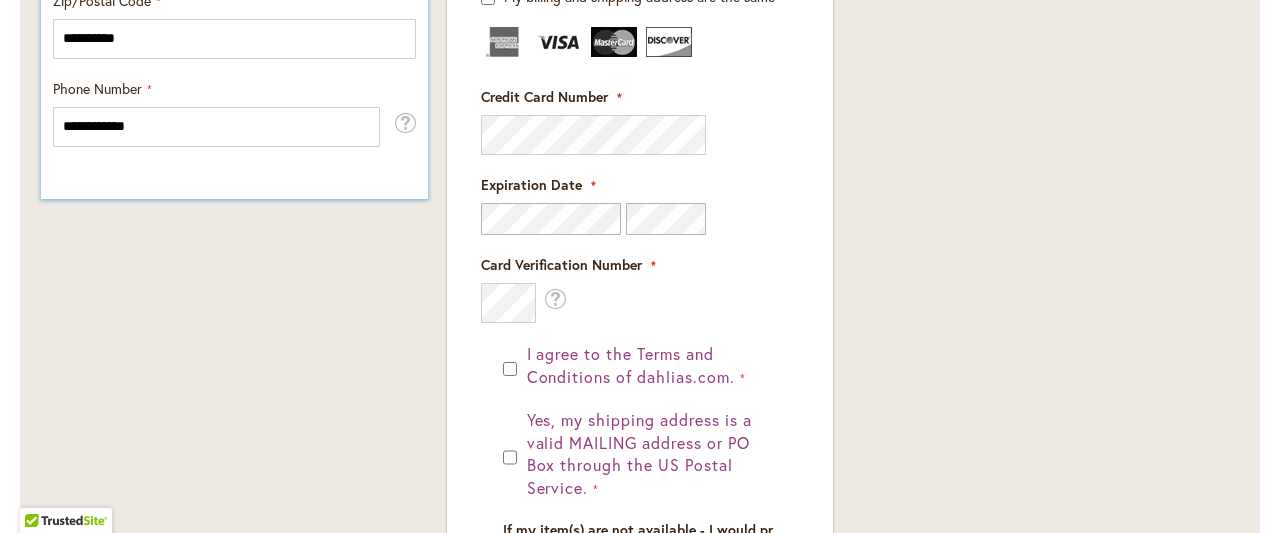 scroll, scrollTop: 1456, scrollLeft: 0, axis: vertical 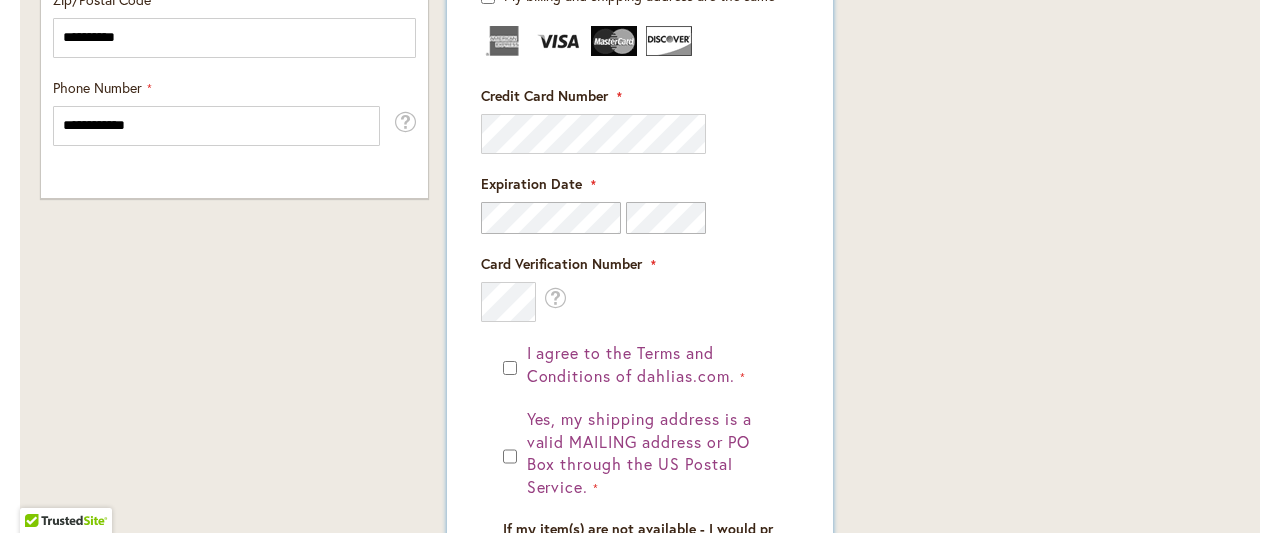 click at bounding box center [481, 114] 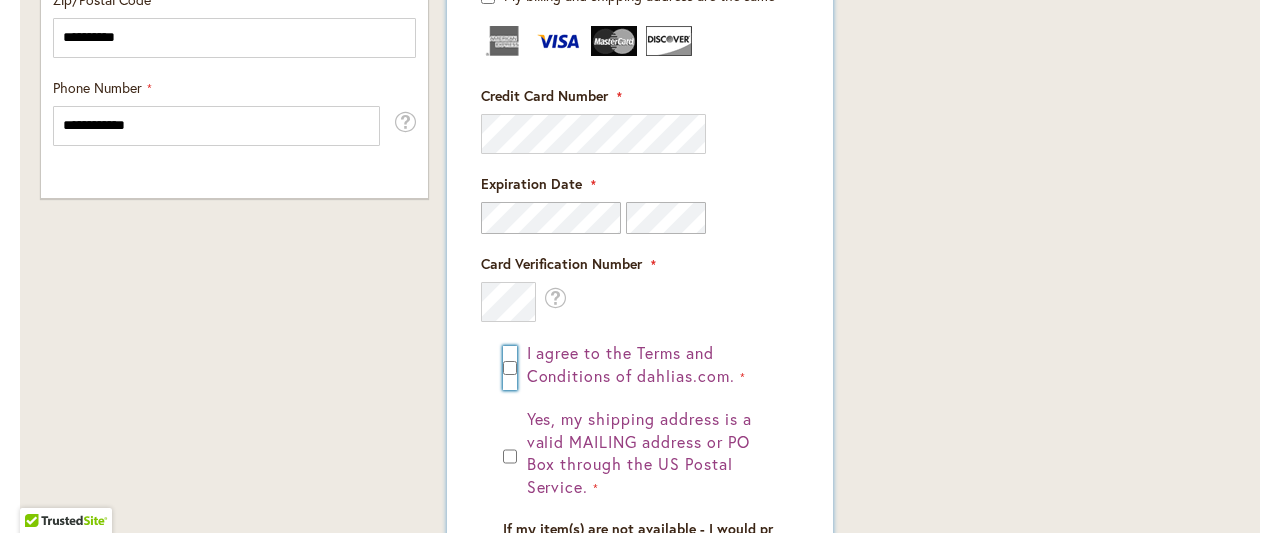 scroll, scrollTop: 1560, scrollLeft: 0, axis: vertical 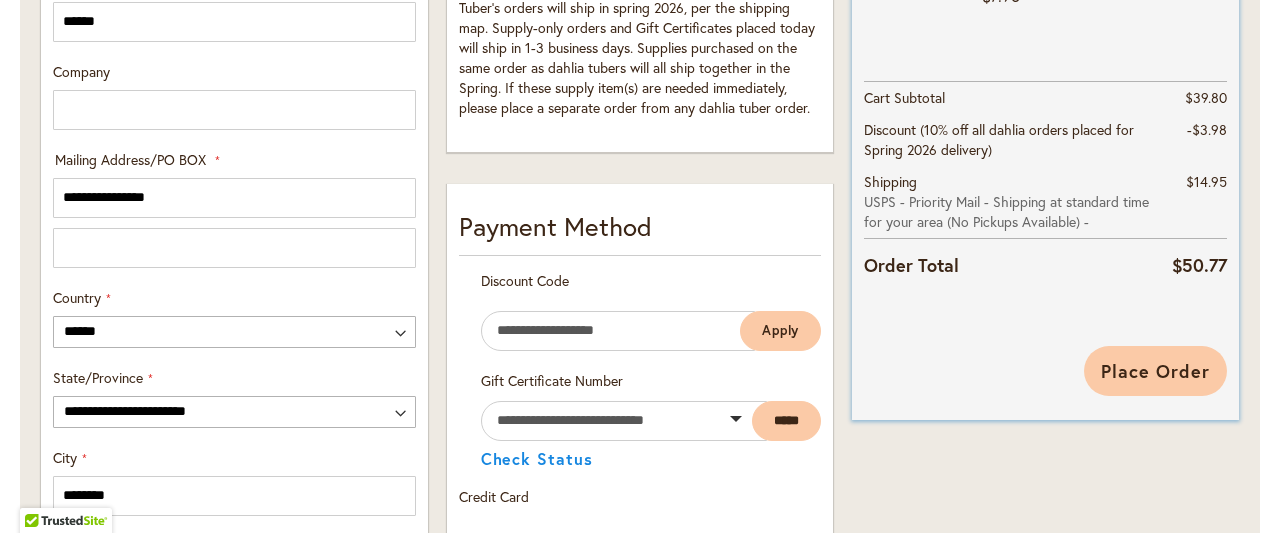 click on "Place Order" at bounding box center [1155, 371] 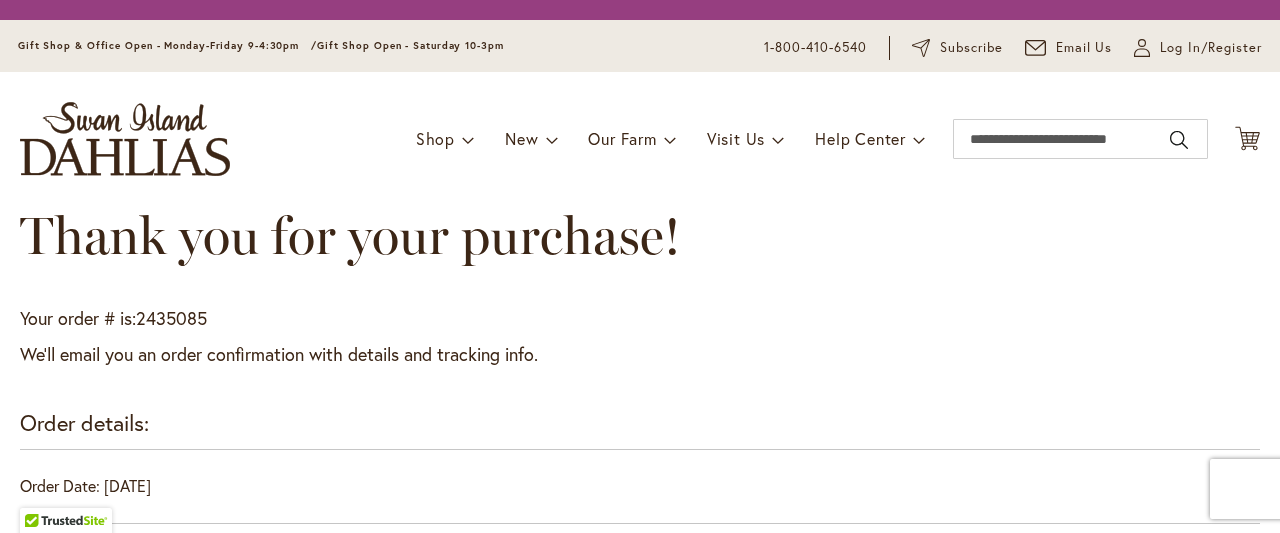 scroll, scrollTop: 0, scrollLeft: 0, axis: both 